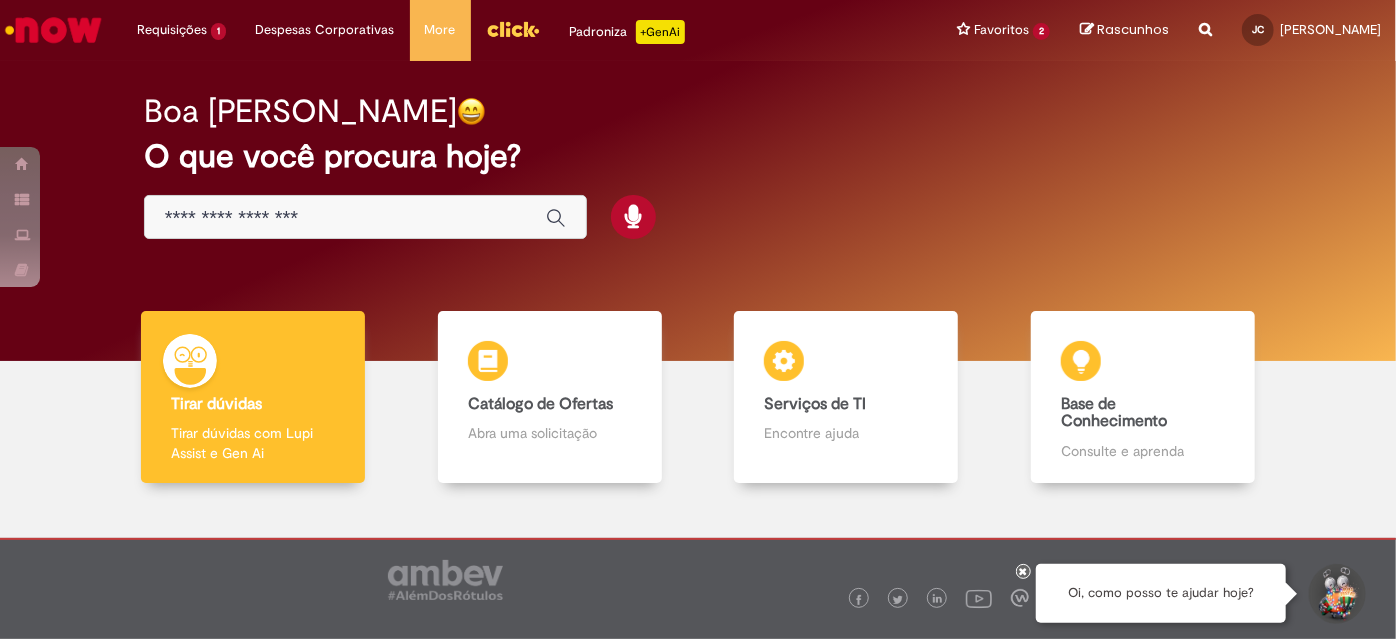 click at bounding box center [345, 218] 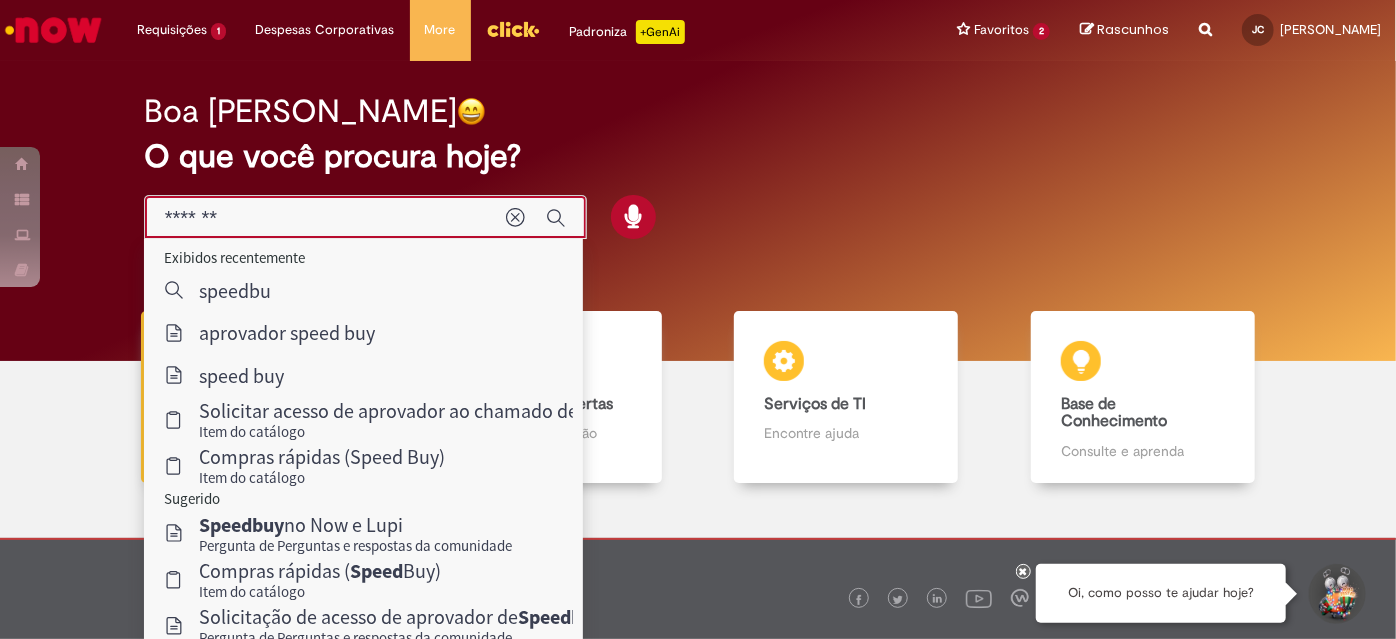 type on "********" 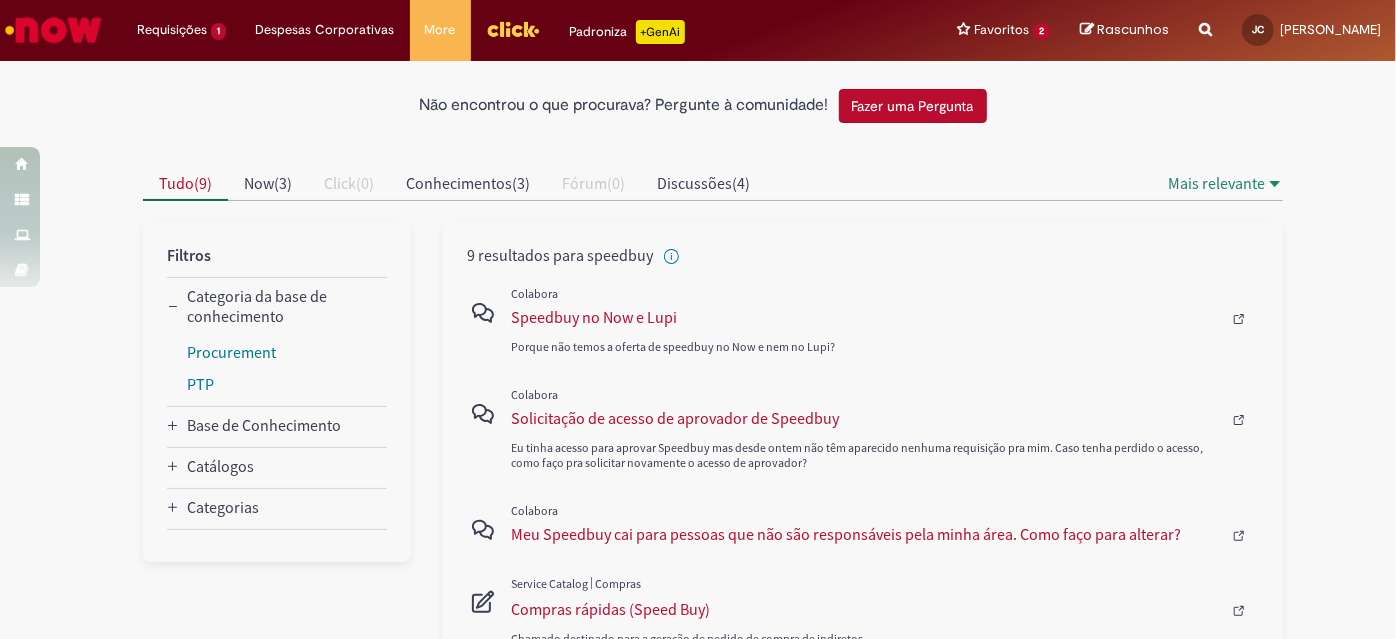 scroll, scrollTop: 272, scrollLeft: 0, axis: vertical 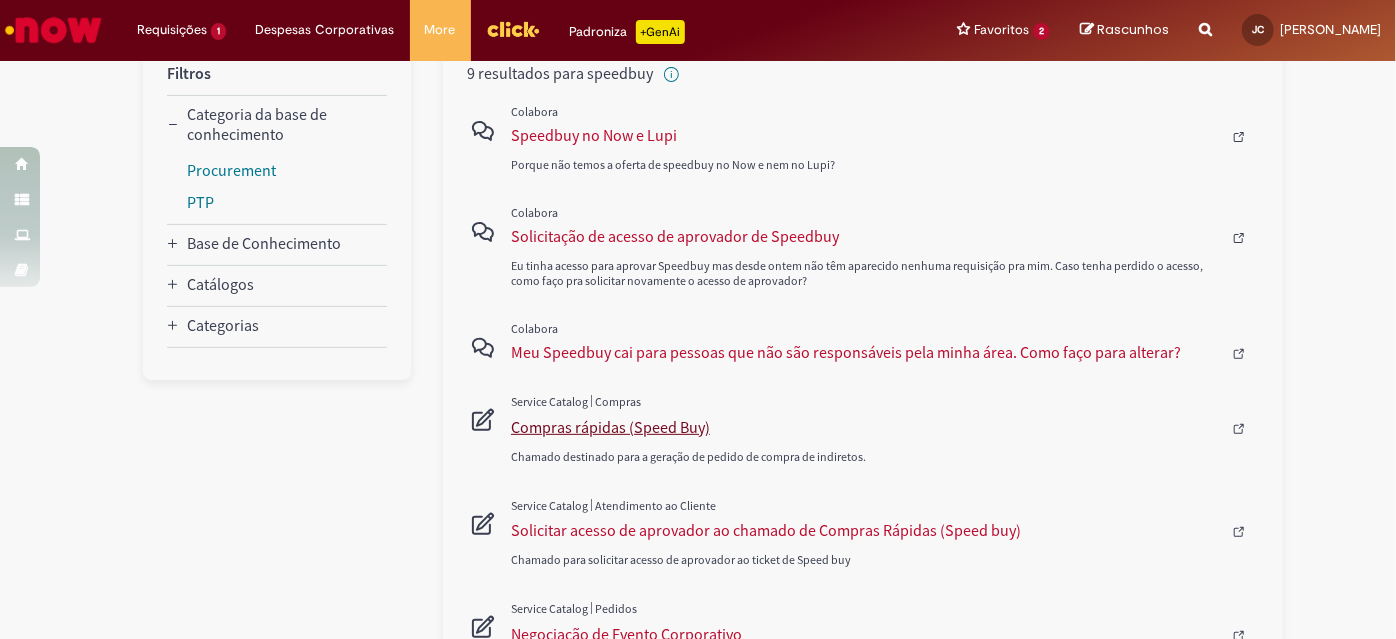 click on "Compras rápidas (Speed Buy)" at bounding box center [866, 427] 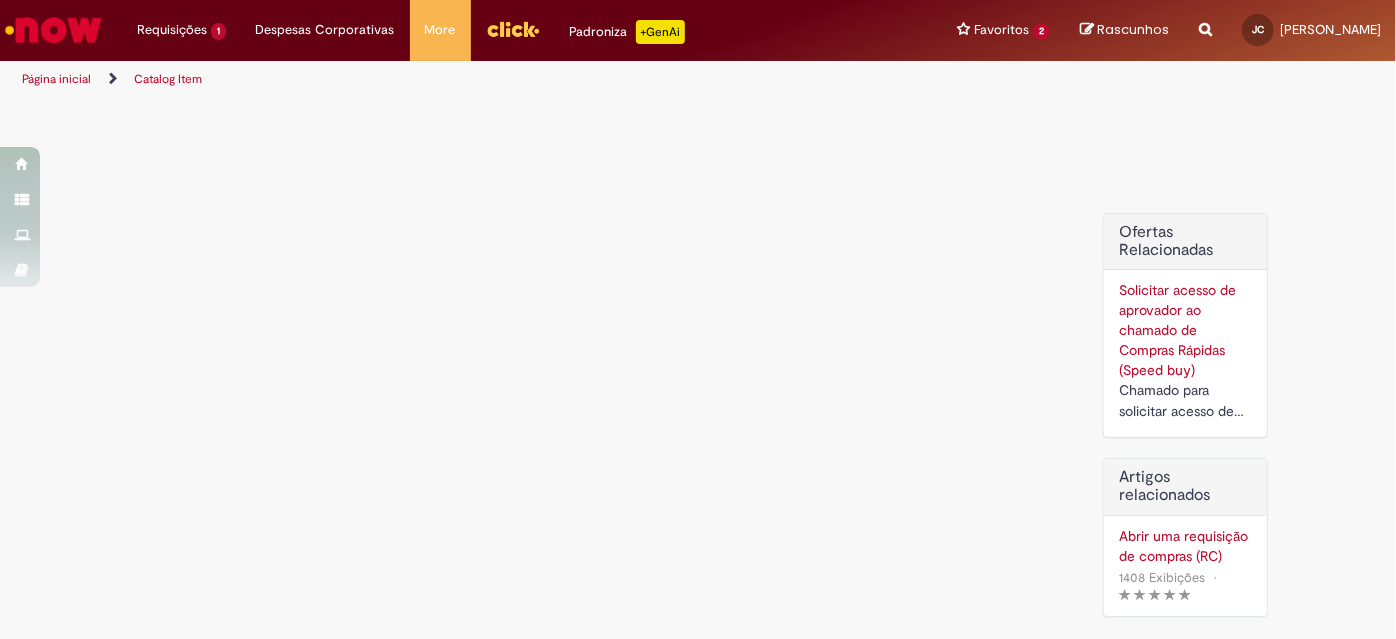 scroll, scrollTop: 0, scrollLeft: 0, axis: both 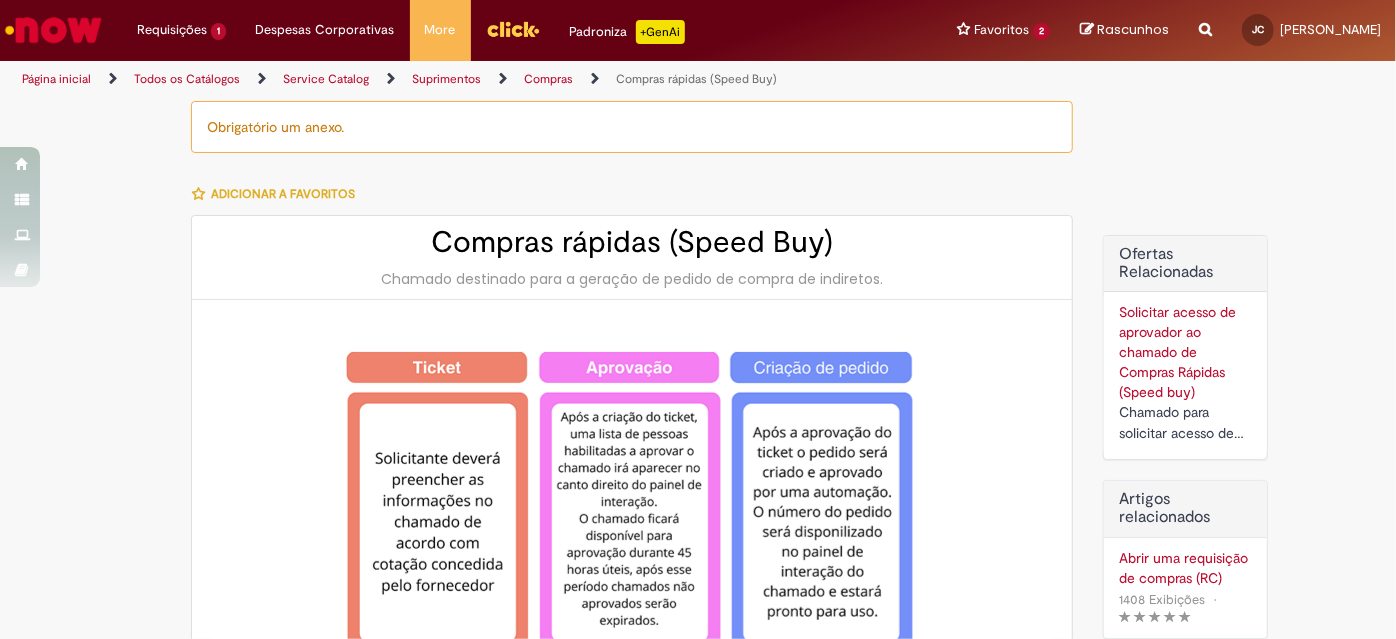 type on "********" 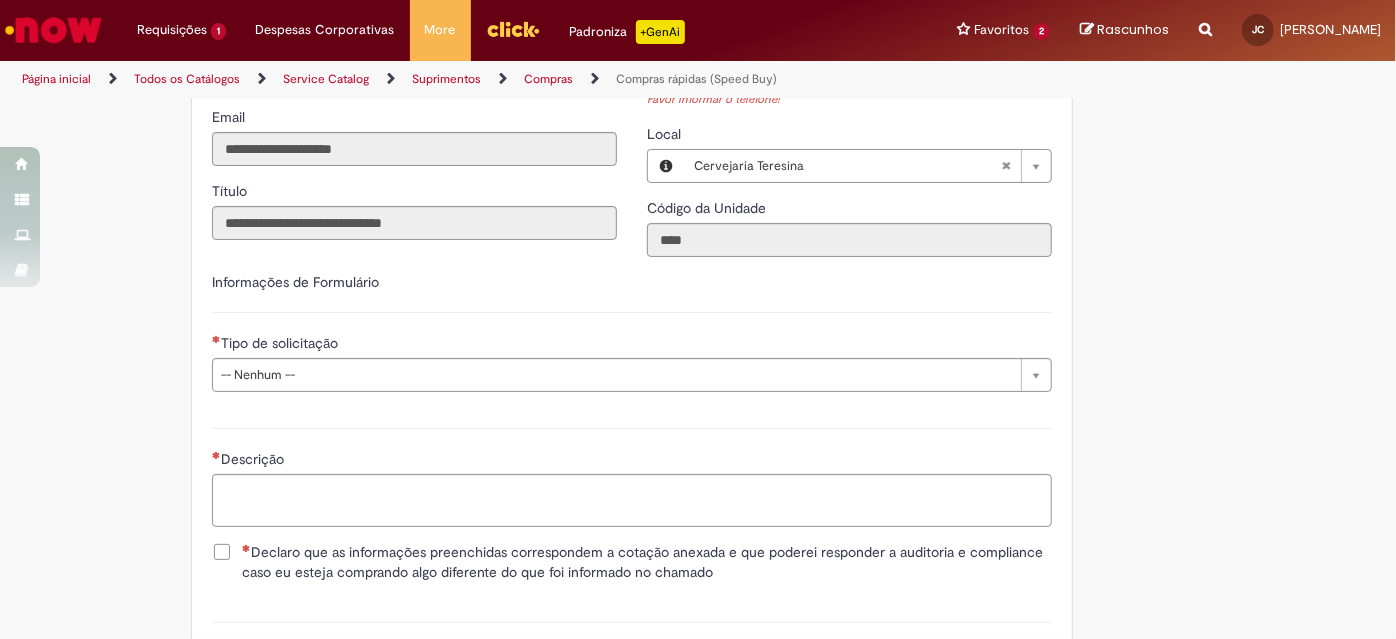 scroll, scrollTop: 2545, scrollLeft: 0, axis: vertical 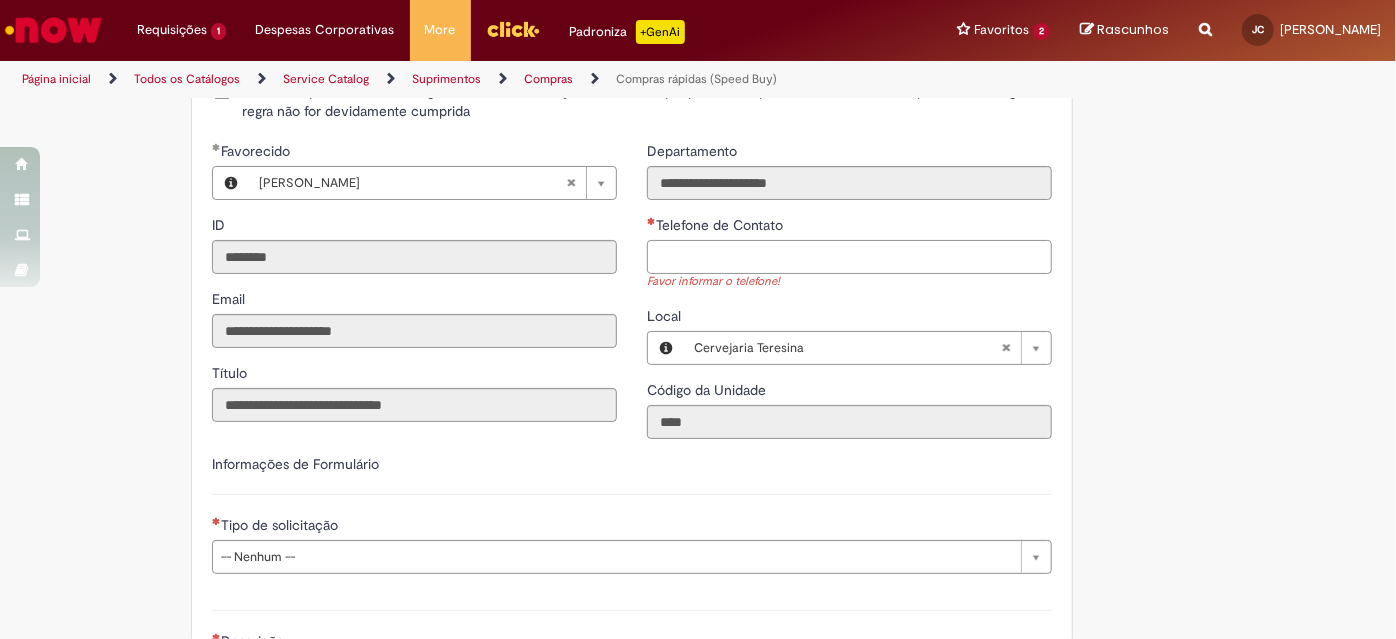 click on "Telefone de Contato" at bounding box center [849, 257] 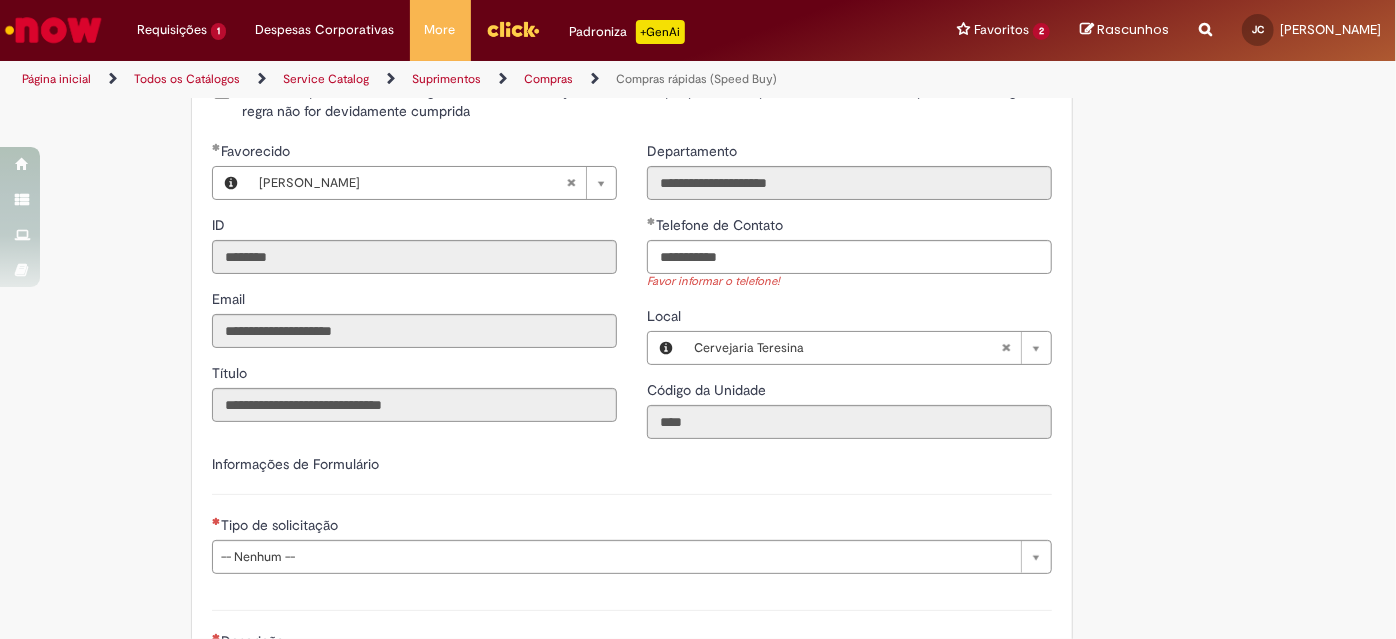 type on "**********" 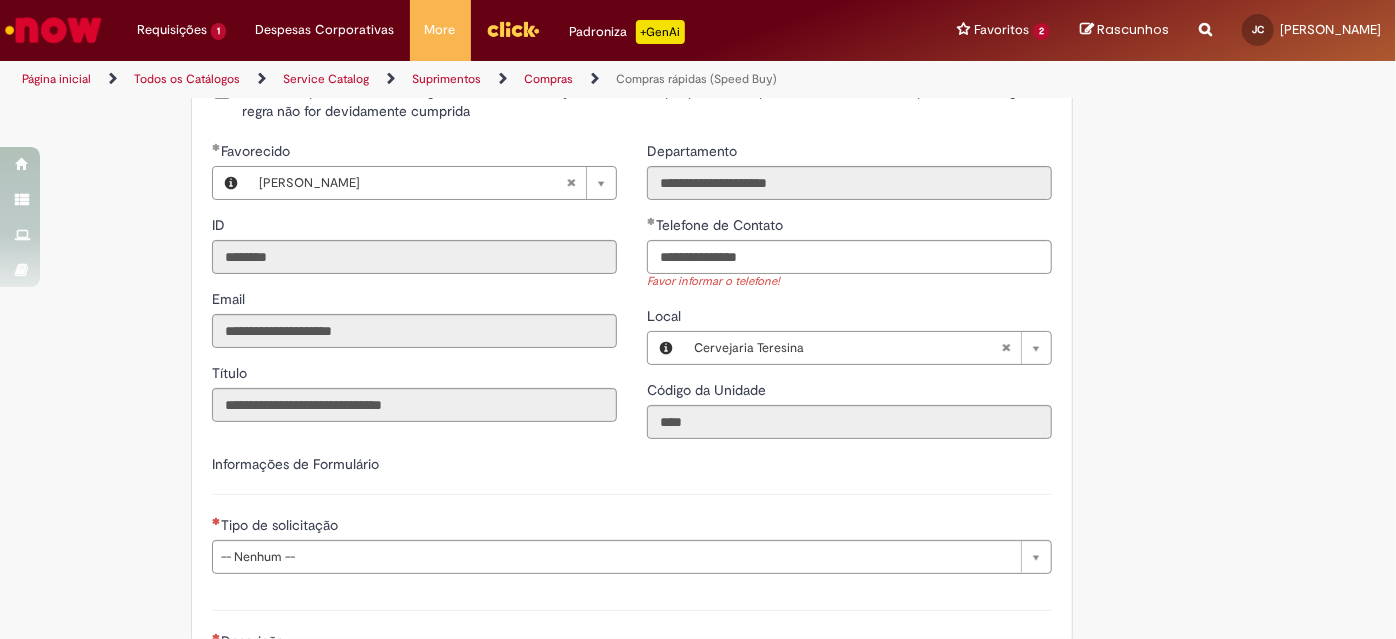 click on "Obrigatório um anexo.
Adicionar a Favoritos
Compras rápidas (Speed Buy)
Chamado destinado para a geração de pedido de compra de indiretos.
O Speed buy é a ferramenta oficial para a geração de pedidos de compra que atenda aos seguintes requisitos:
Compras de material e serviço indiretos
Compras inferiores a R$13.000 *
Compras com fornecedores nacionais
Compras de material sem contrato ativo no SAP para o centro solicitado
* Essa cota é referente ao tipo de solicitação padrão de Speed buy. Os chamados com cotas especiais podem possuir valores divergentes.
Regras de Utilização
No campo “Tipo de Solicitação” selecionar a opção correspondente a sua unidade de negócio.
Solicitação Padrão de Speed buy:
Fábricas, centros de Excelência e de Distribuição:  habilitado para todos usuários ambev
Ativos   de TI:" at bounding box center (698, -707) 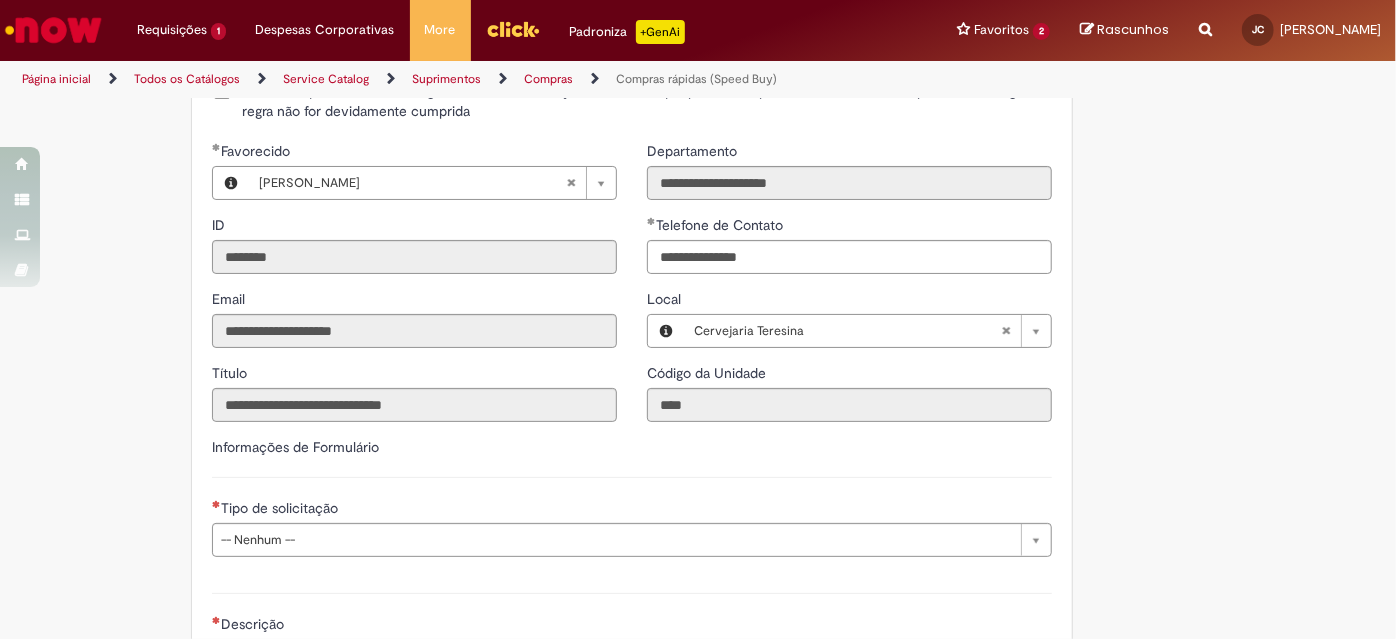 scroll, scrollTop: 2727, scrollLeft: 0, axis: vertical 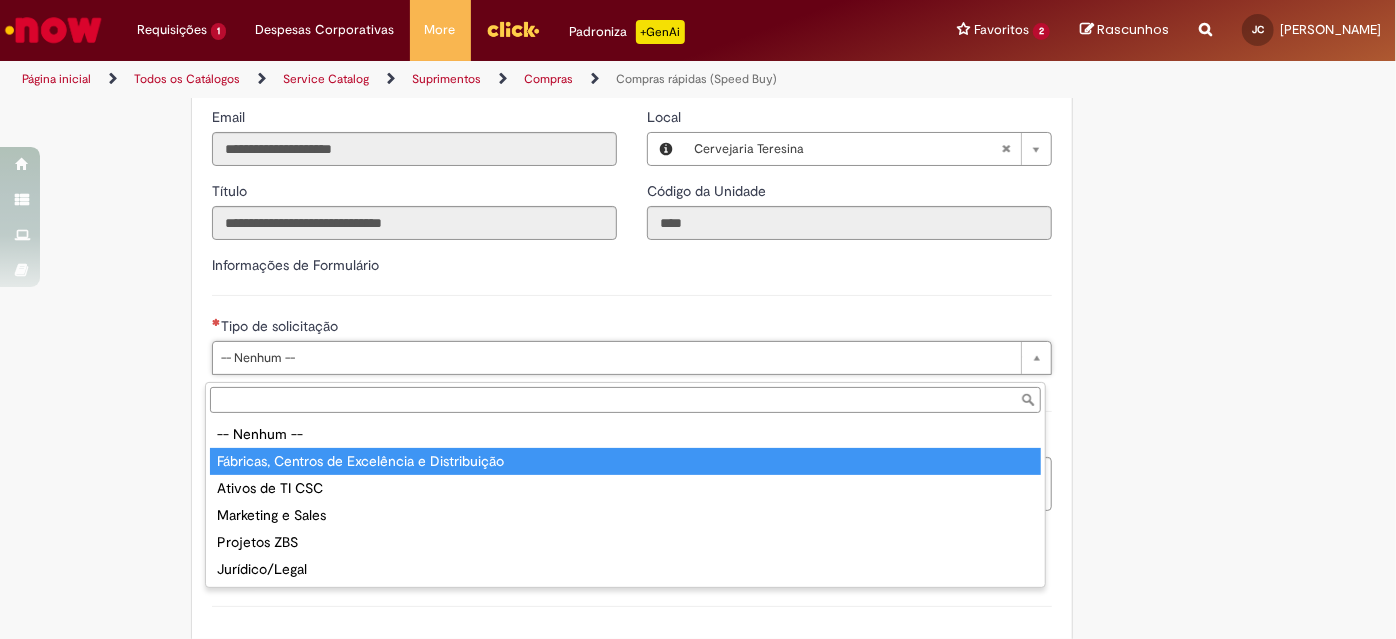 type on "**********" 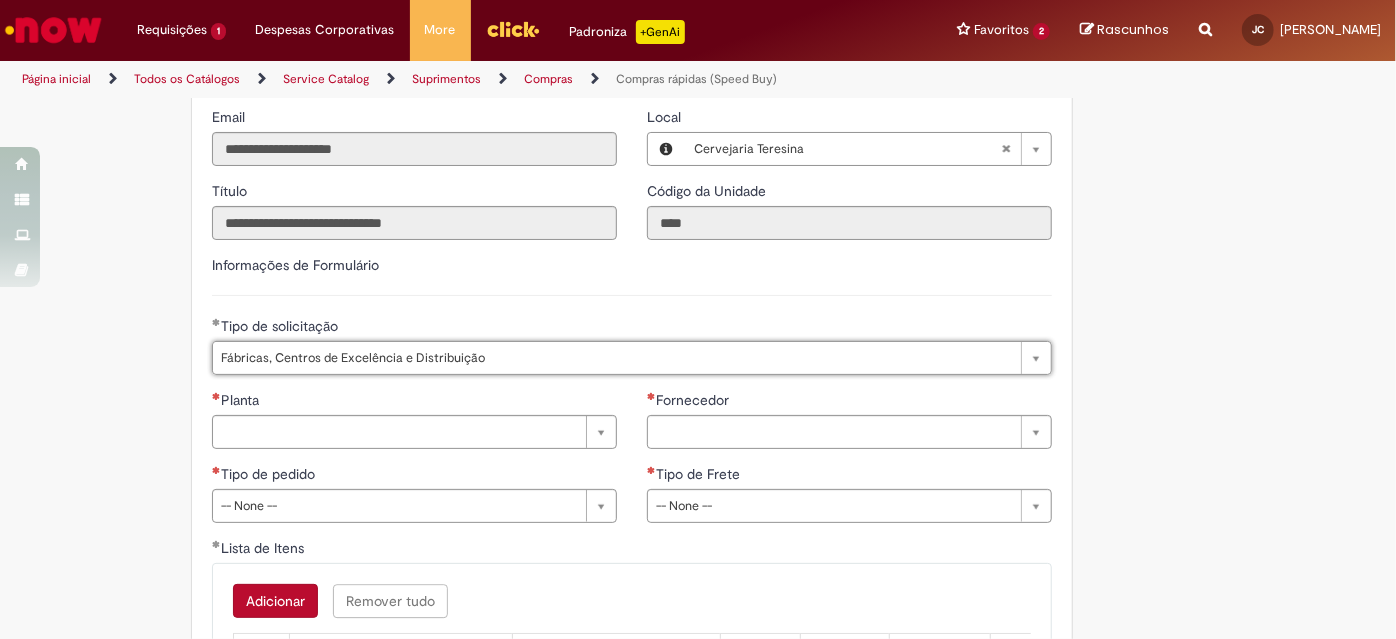 click on "Obrigatório um anexo.
Adicionar a Favoritos
Compras rápidas (Speed Buy)
Chamado destinado para a geração de pedido de compra de indiretos.
O Speed buy é a ferramenta oficial para a geração de pedidos de compra que atenda aos seguintes requisitos:
Compras de material e serviço indiretos
Compras inferiores a R$13.000 *
Compras com fornecedores nacionais
Compras de material sem contrato ativo no SAP para o centro solicitado
* Essa cota é referente ao tipo de solicitação padrão de Speed buy. Os chamados com cotas especiais podem possuir valores divergentes.
Regras de Utilização
No campo “Tipo de Solicitação” selecionar a opção correspondente a sua unidade de negócio.
Solicitação Padrão de Speed buy:
Fábricas, centros de Excelência e de Distribuição:  habilitado para todos usuários ambev
Cotas especiais de Speed buy:" at bounding box center (600, -672) 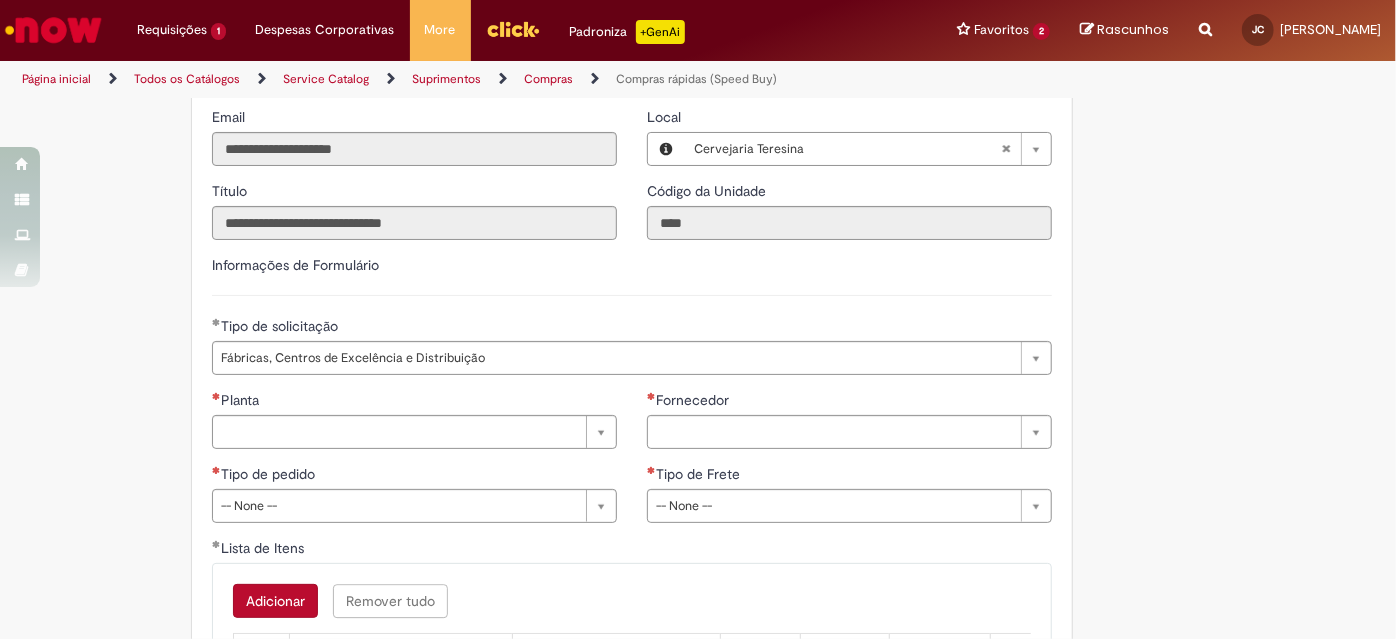 scroll, scrollTop: 2818, scrollLeft: 0, axis: vertical 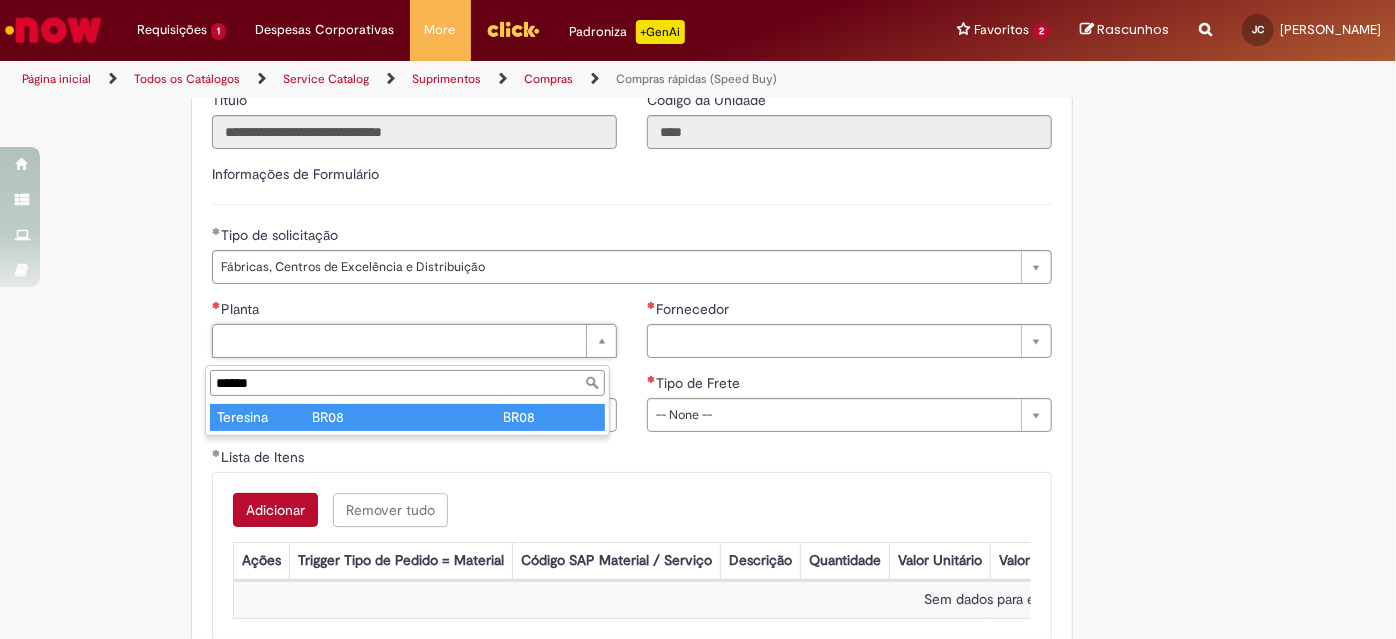 type on "******" 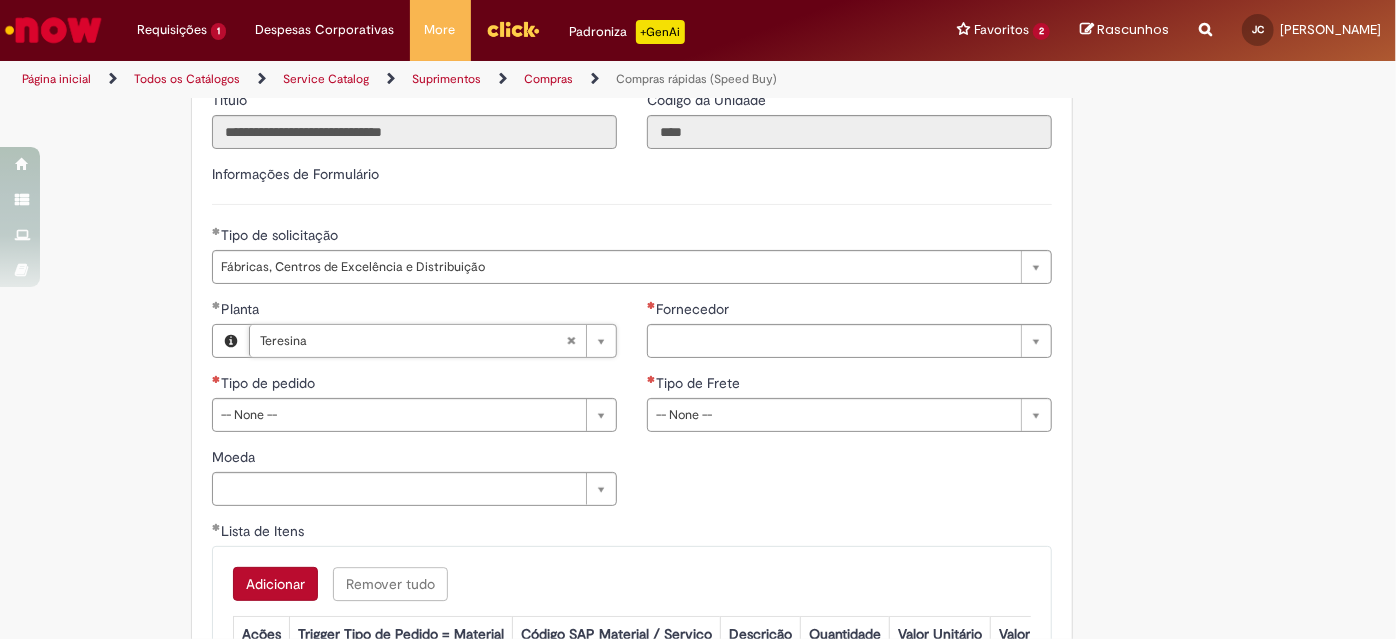 scroll, scrollTop: 2909, scrollLeft: 0, axis: vertical 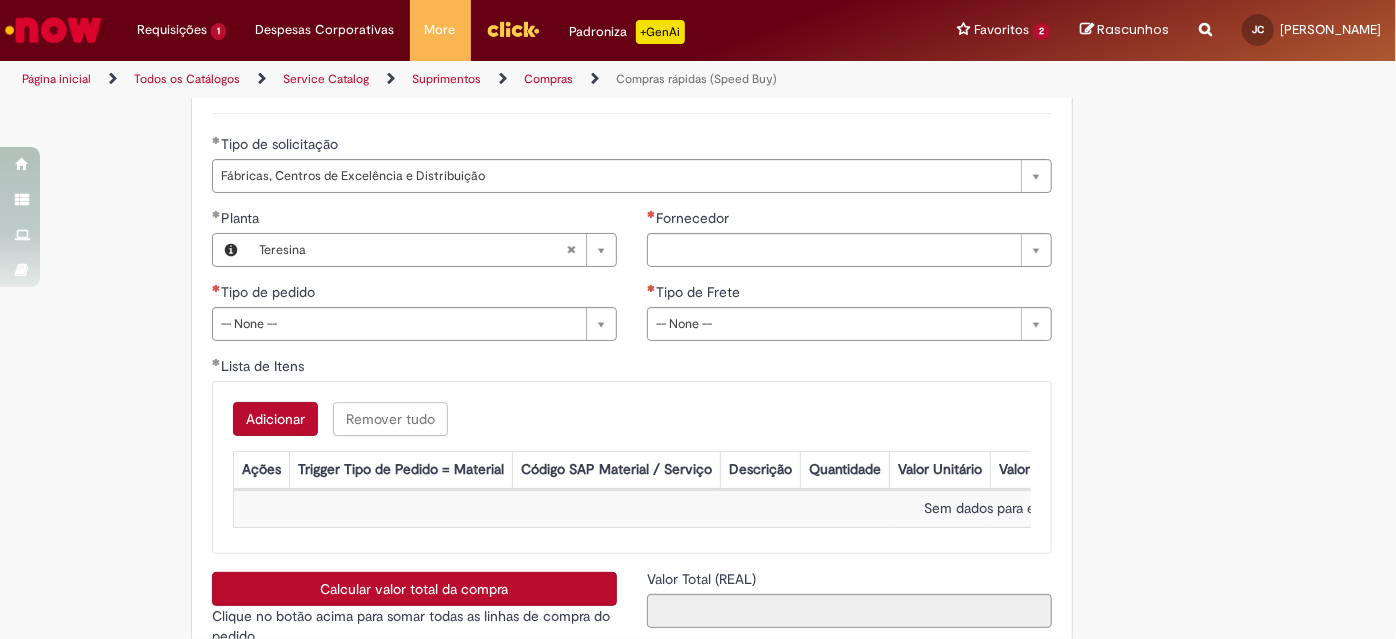 click on "**********" at bounding box center [849, 282] 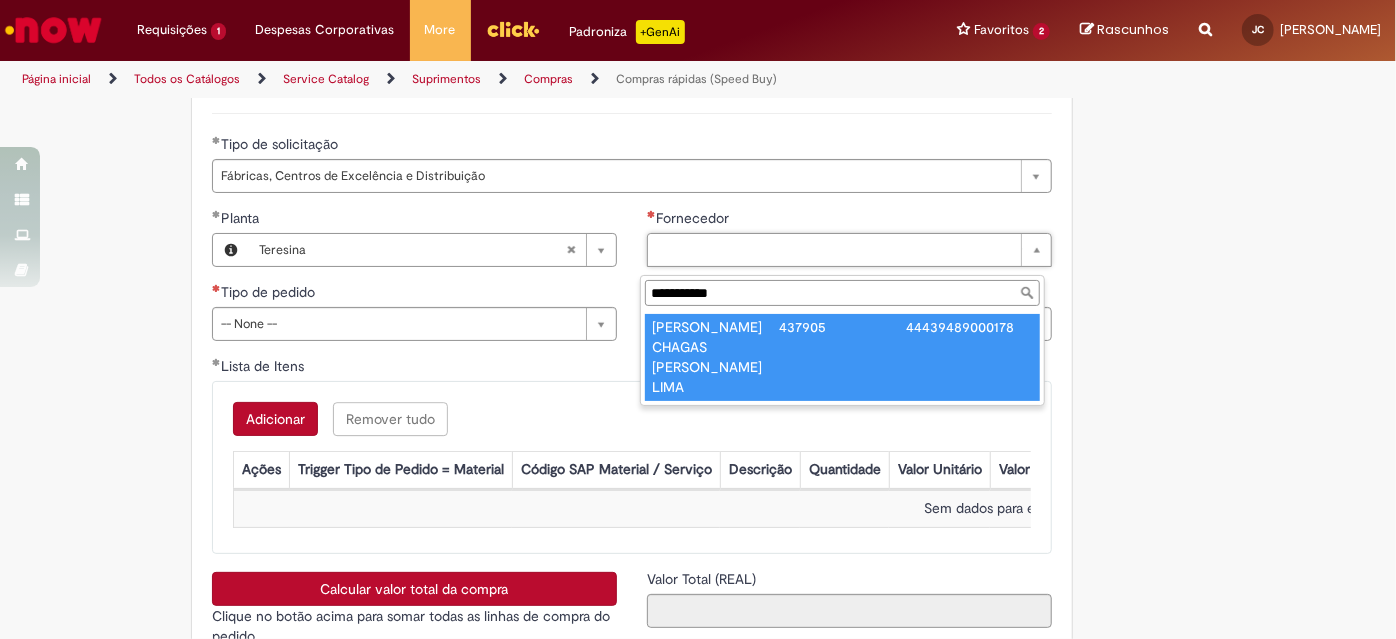 type on "**********" 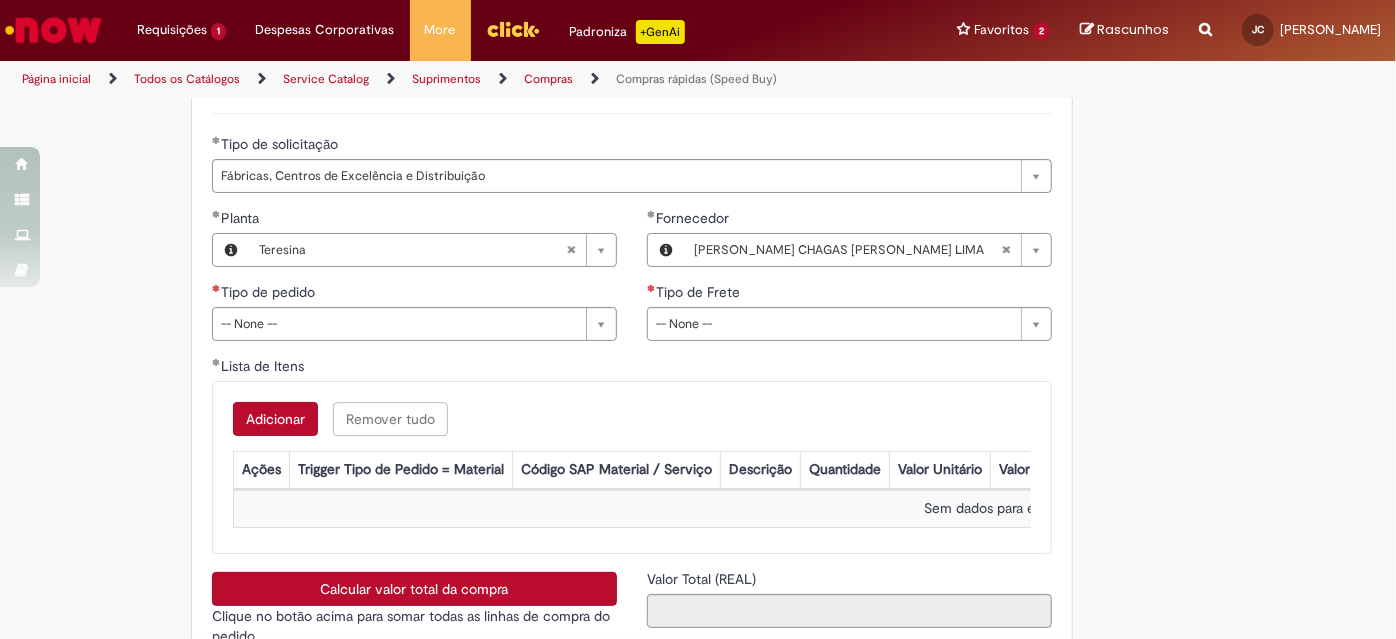 click on "Obrigatório um anexo.
Adicionar a Favoritos
Compras rápidas (Speed Buy)
Chamado destinado para a geração de pedido de compra de indiretos.
O Speed buy é a ferramenta oficial para a geração de pedidos de compra que atenda aos seguintes requisitos:
Compras de material e serviço indiretos
Compras inferiores a R$13.000 *
Compras com fornecedores nacionais
Compras de material sem contrato ativo no SAP para o centro solicitado
* Essa cota é referente ao tipo de solicitação padrão de Speed buy. Os chamados com cotas especiais podem possuir valores divergentes.
Regras de Utilização
No campo “Tipo de Solicitação” selecionar a opção correspondente a sua unidade de negócio.
Solicitação Padrão de Speed buy:
Fábricas, centros de Excelência e de Distribuição:  habilitado para todos usuários ambev
Ativos   de TI:" at bounding box center (698, -854) 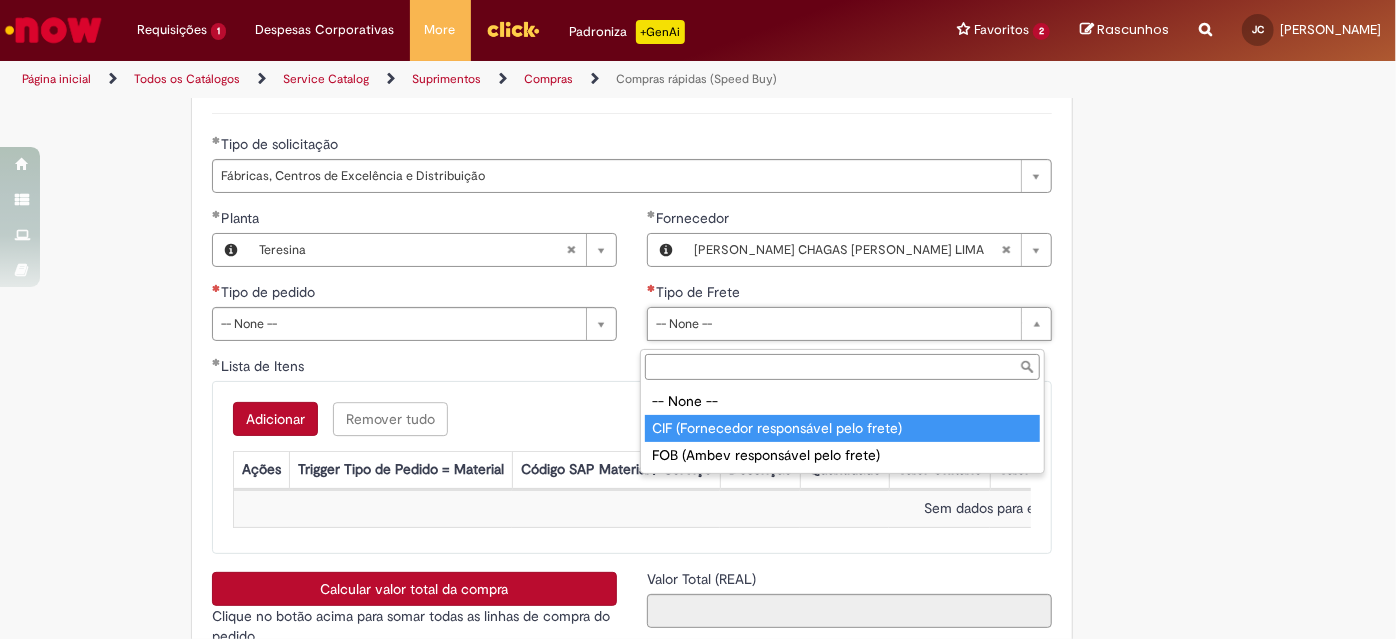 type on "**********" 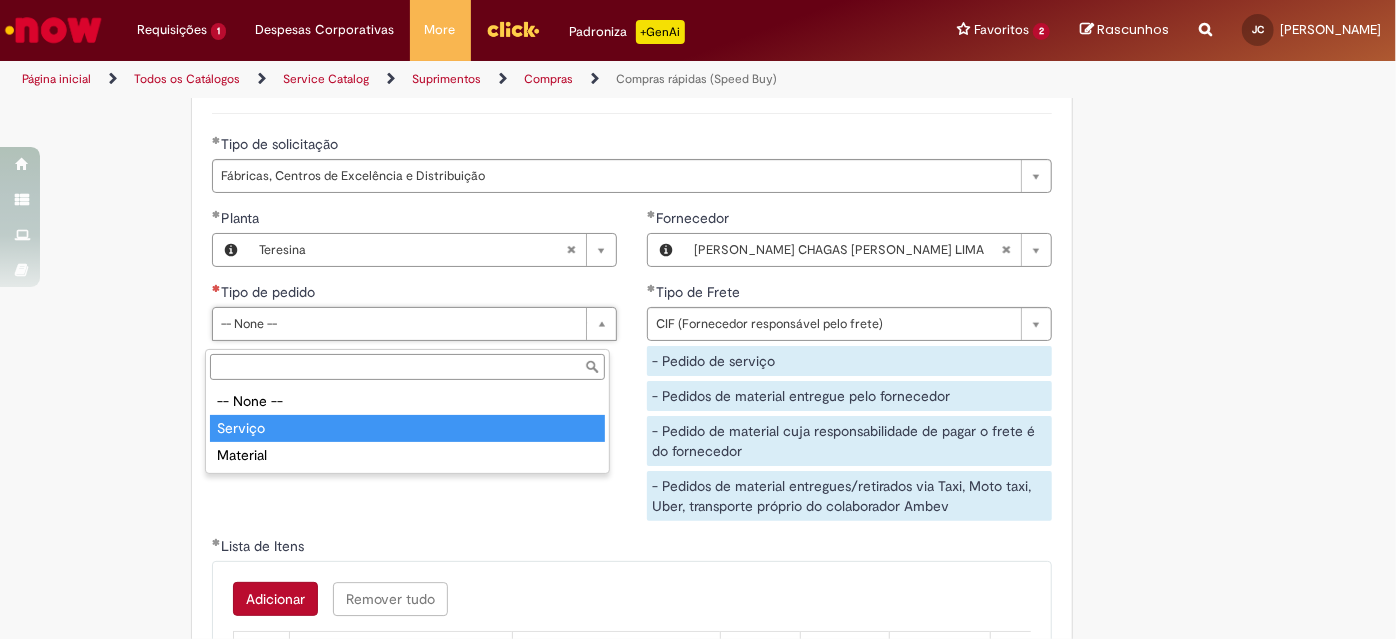 type on "*******" 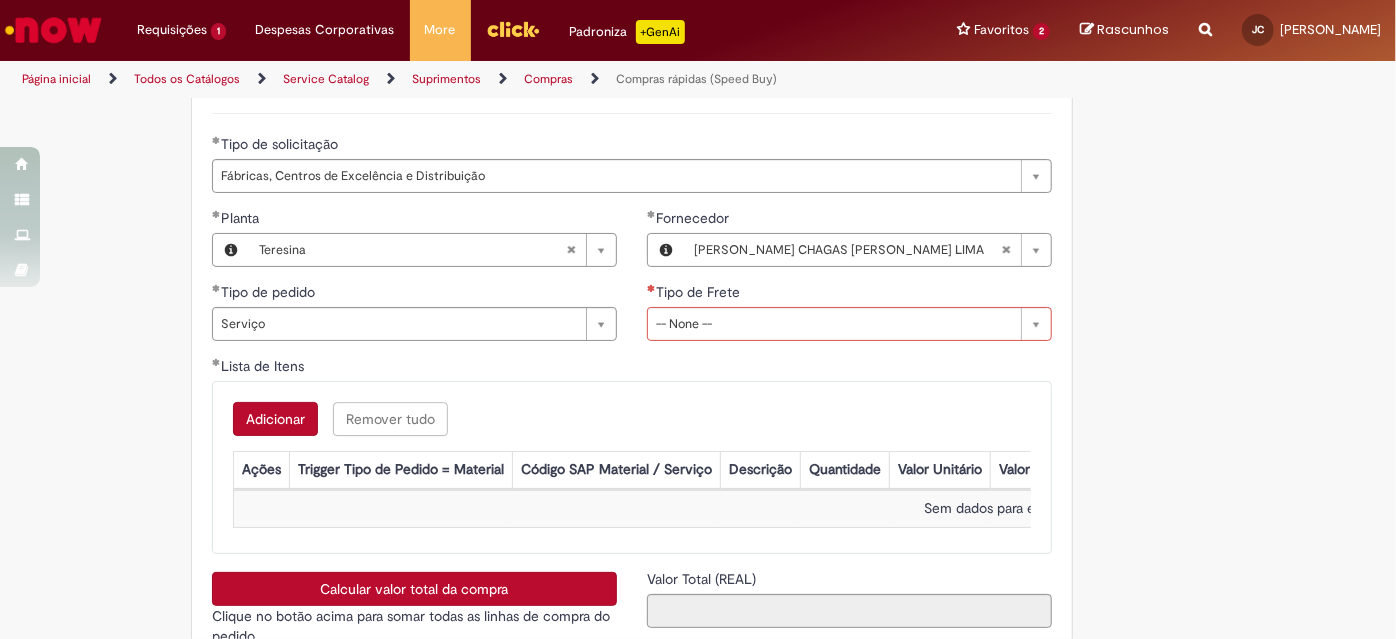 click on "Obrigatório um anexo.
Adicionar a Favoritos
Compras rápidas (Speed Buy)
Chamado destinado para a geração de pedido de compra de indiretos.
O Speed buy é a ferramenta oficial para a geração de pedidos de compra que atenda aos seguintes requisitos:
Compras de material e serviço indiretos
Compras inferiores a R$13.000 *
Compras com fornecedores nacionais
Compras de material sem contrato ativo no SAP para o centro solicitado
* Essa cota é referente ao tipo de solicitação padrão de Speed buy. Os chamados com cotas especiais podem possuir valores divergentes.
Regras de Utilização
No campo “Tipo de Solicitação” selecionar a opção correspondente a sua unidade de negócio.
Solicitação Padrão de Speed buy:
Fábricas, centros de Excelência e de Distribuição:  habilitado para todos usuários ambev
Cotas especiais de Speed buy:" at bounding box center (600, -854) 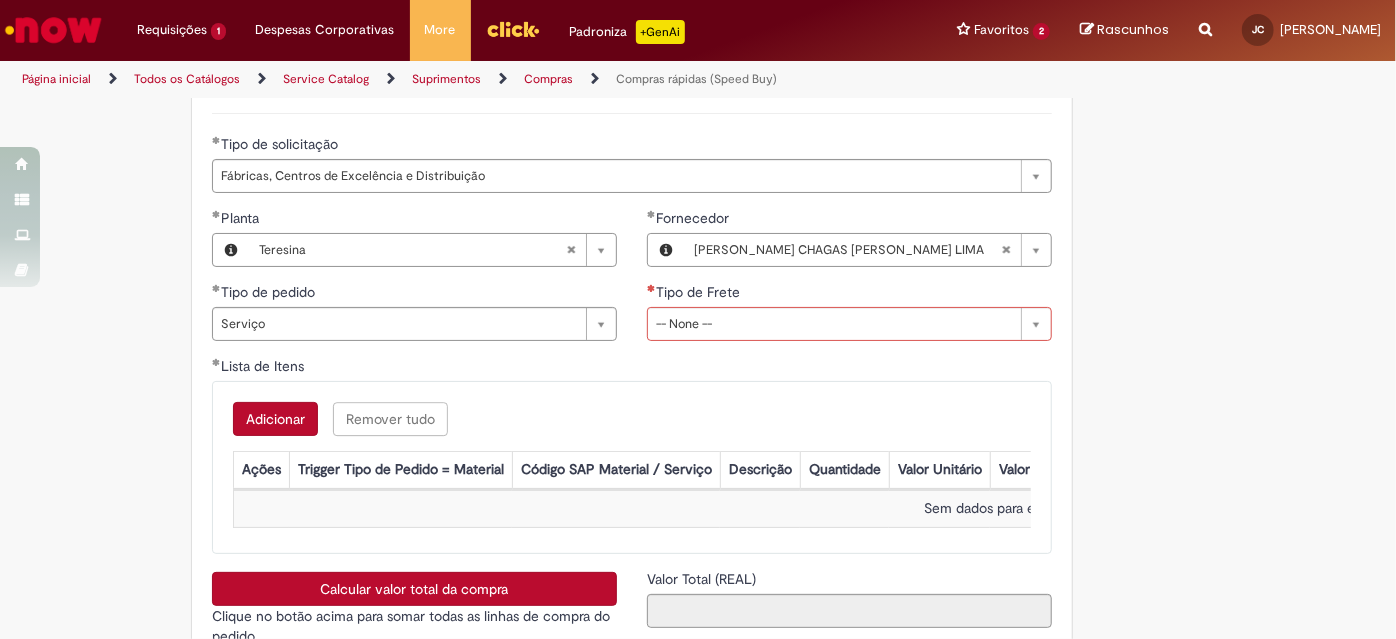 click on "Adicionar" at bounding box center (275, 419) 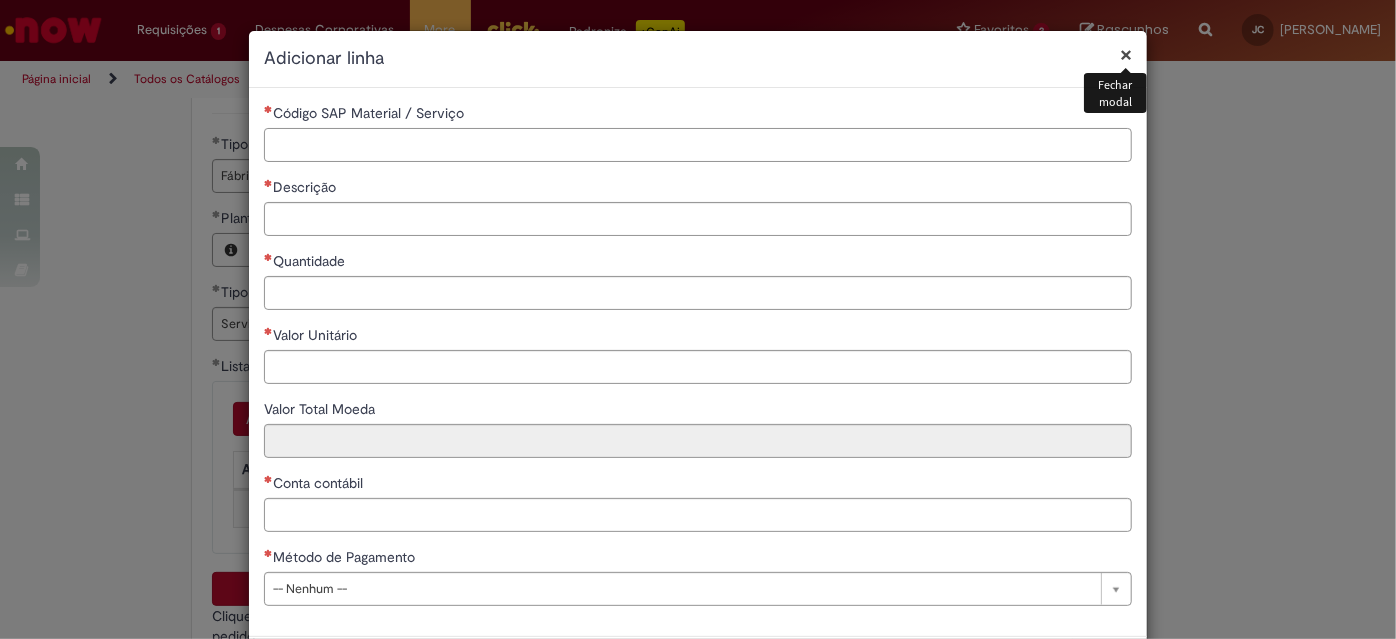 click on "Código SAP Material / Serviço" at bounding box center [698, 145] 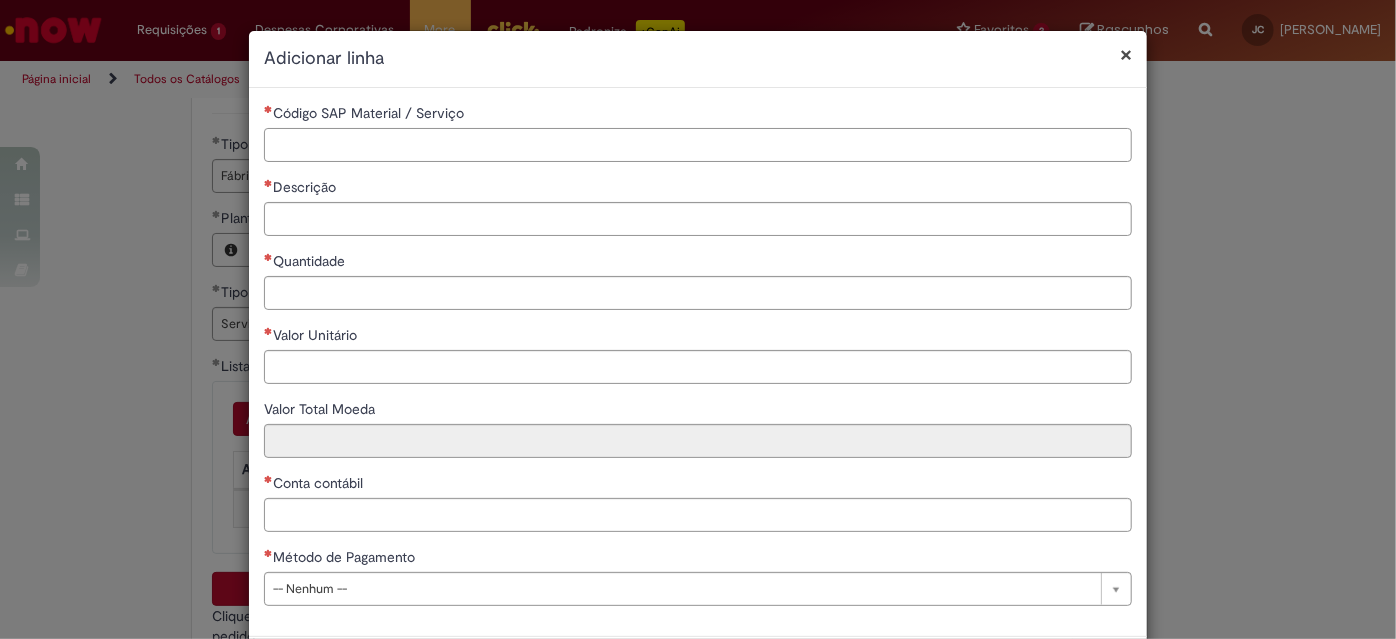 paste on "********" 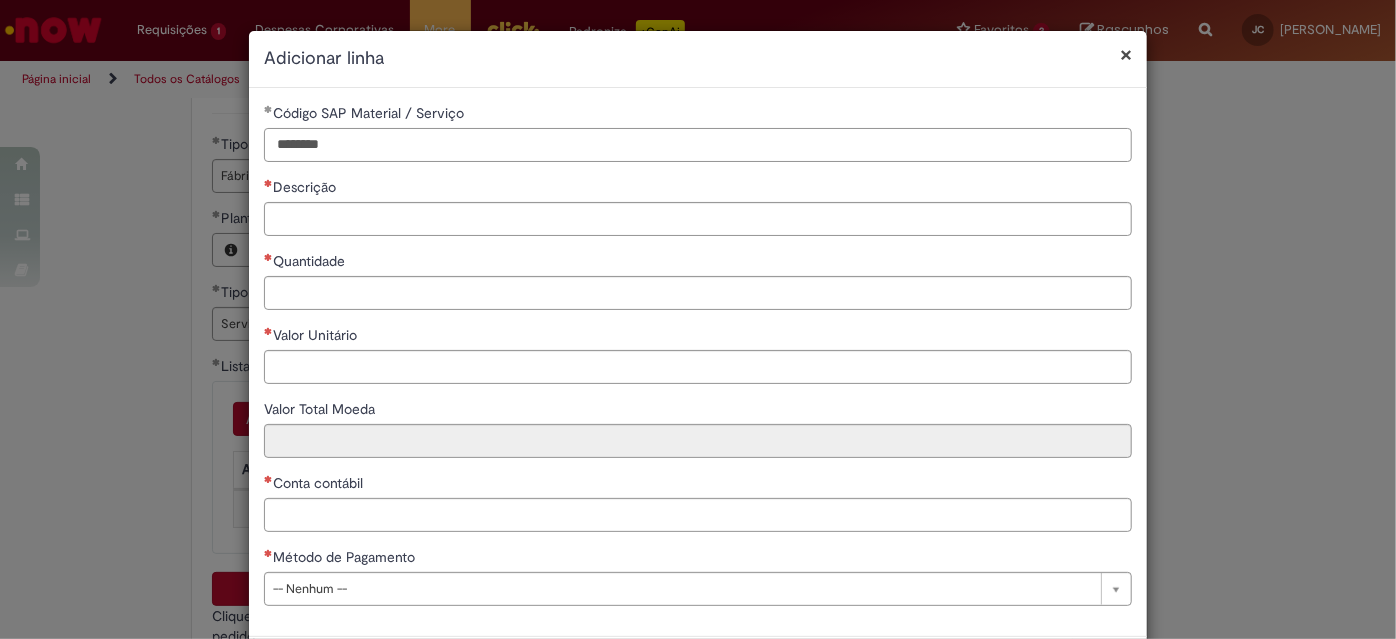 type on "********" 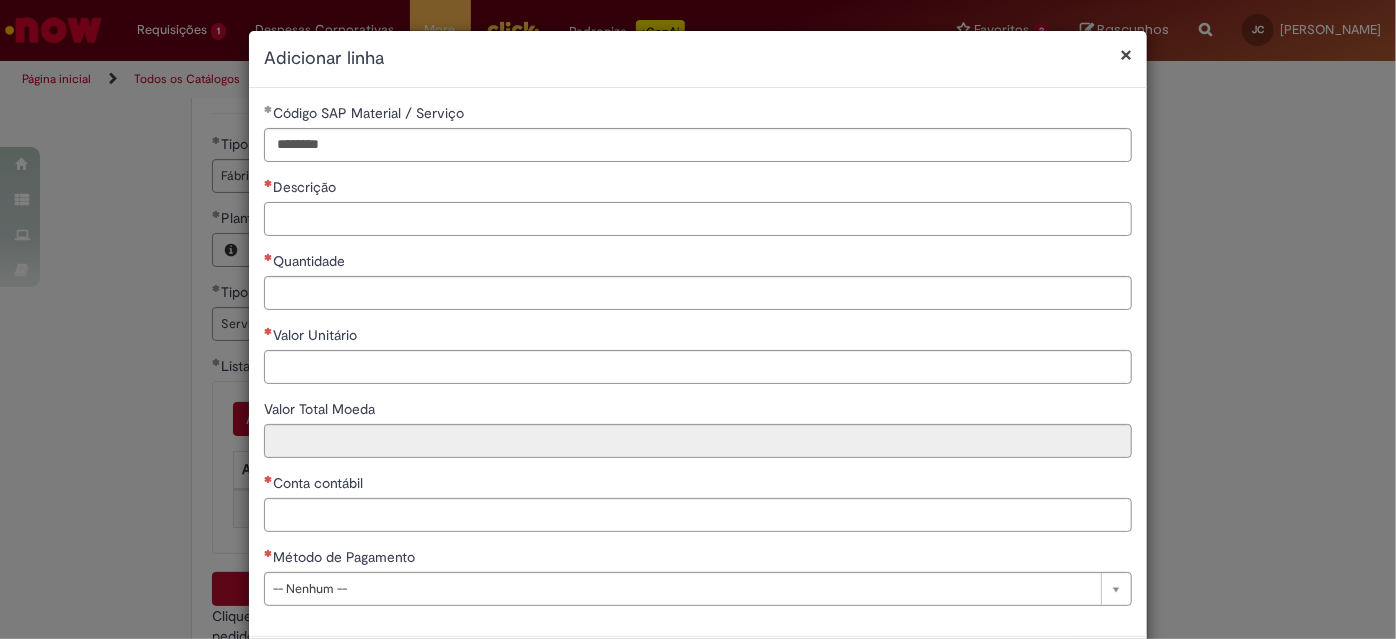 click on "Descrição" at bounding box center (698, 219) 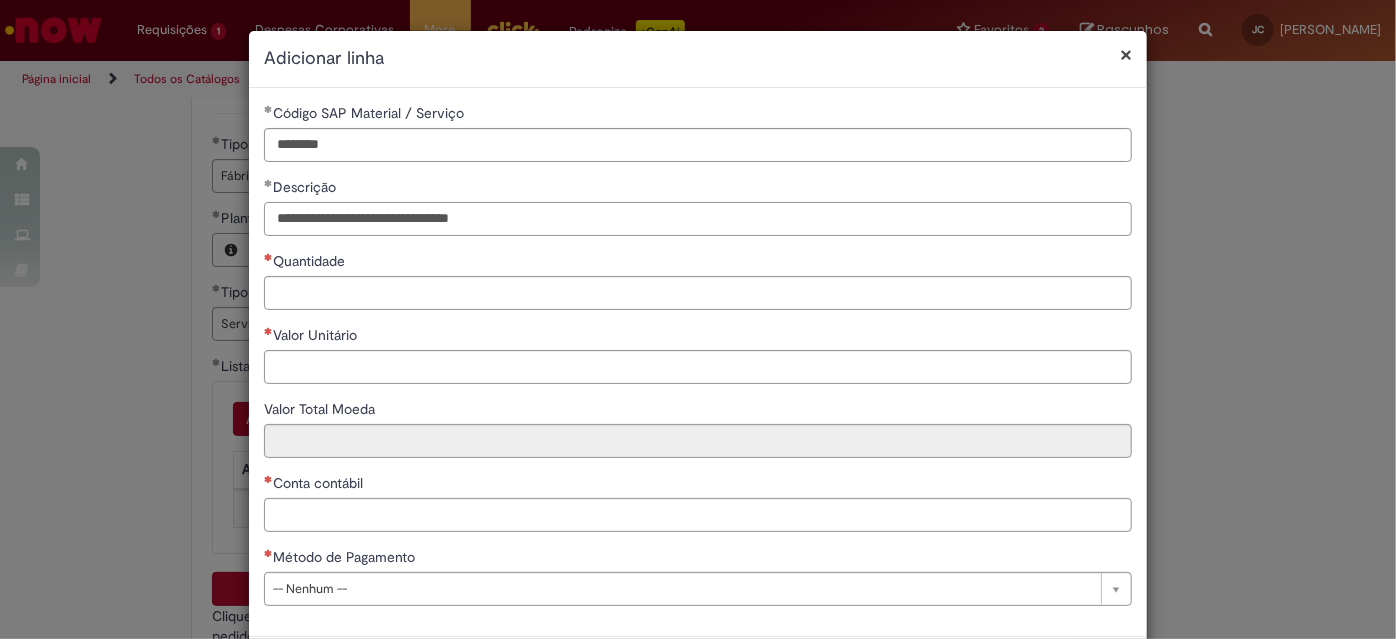 type on "**********" 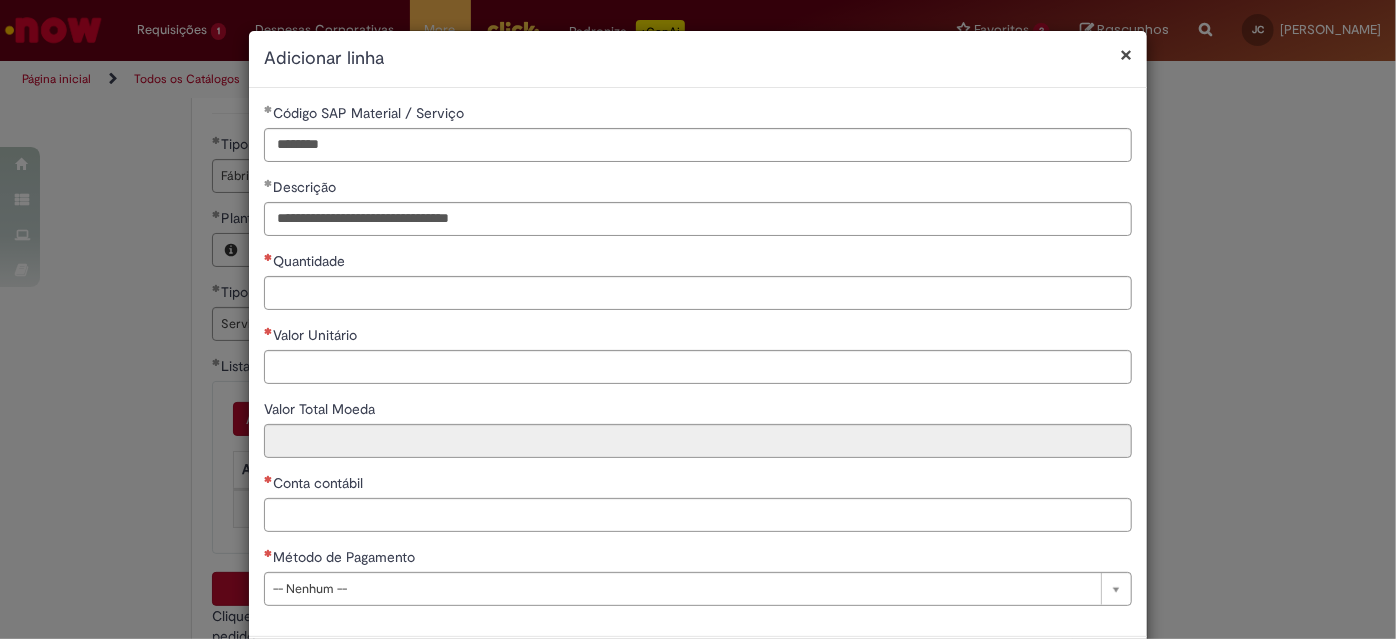 click on "**********" at bounding box center (698, 362) 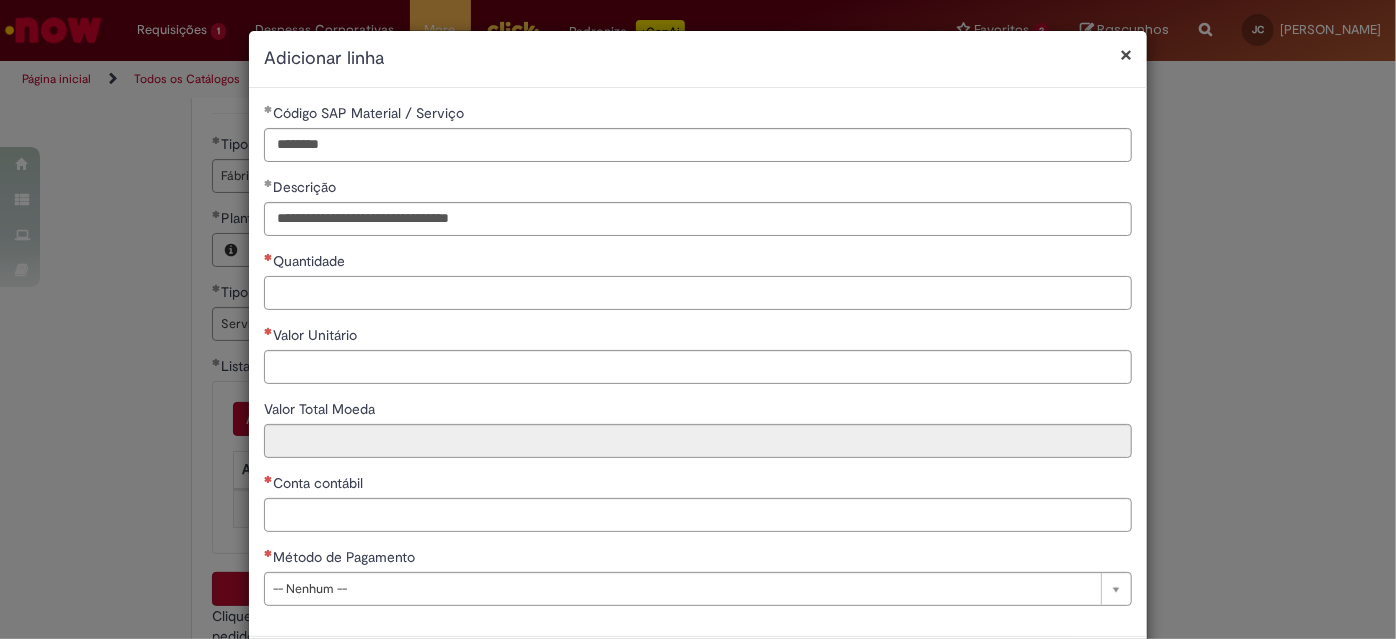 click on "Quantidade" at bounding box center [698, 293] 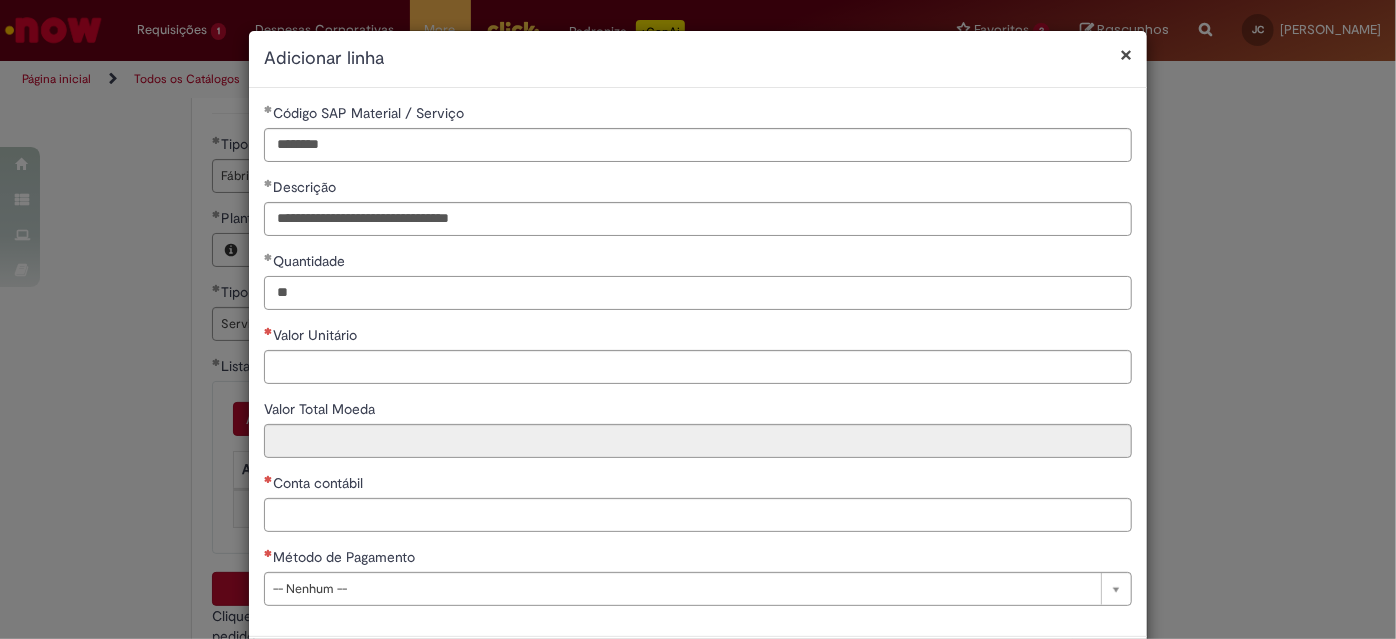 type on "**" 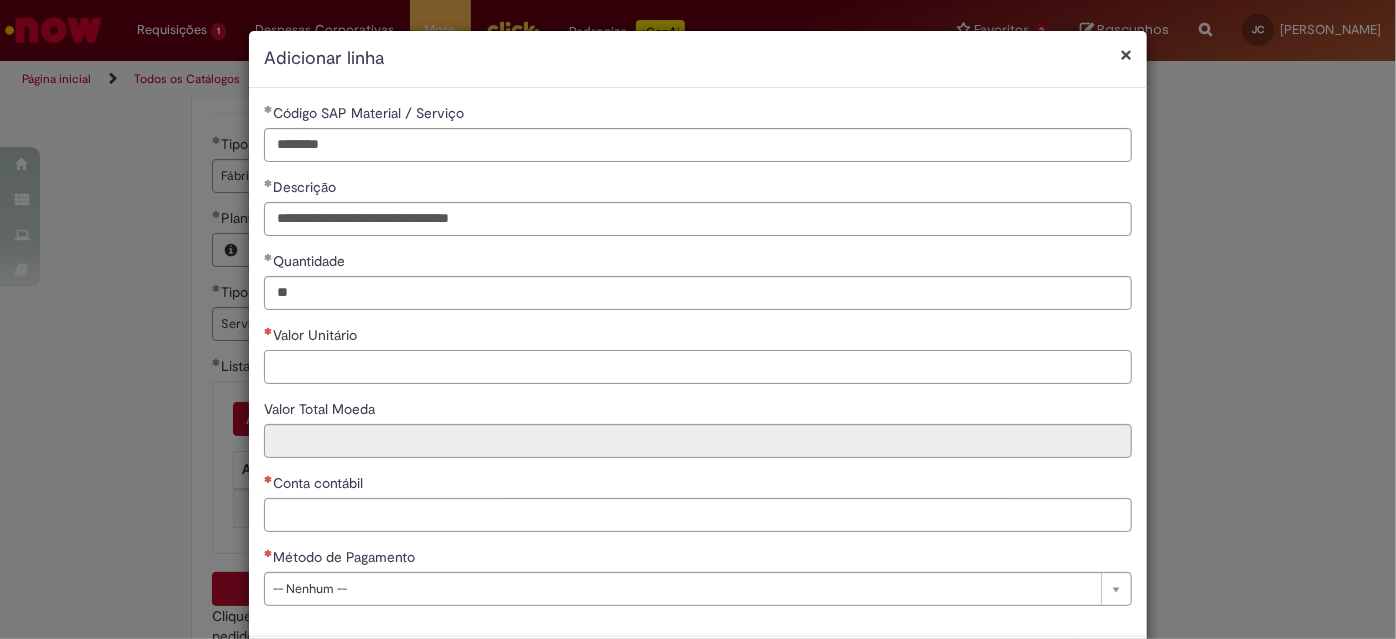 click on "Valor Unitário" at bounding box center (698, 367) 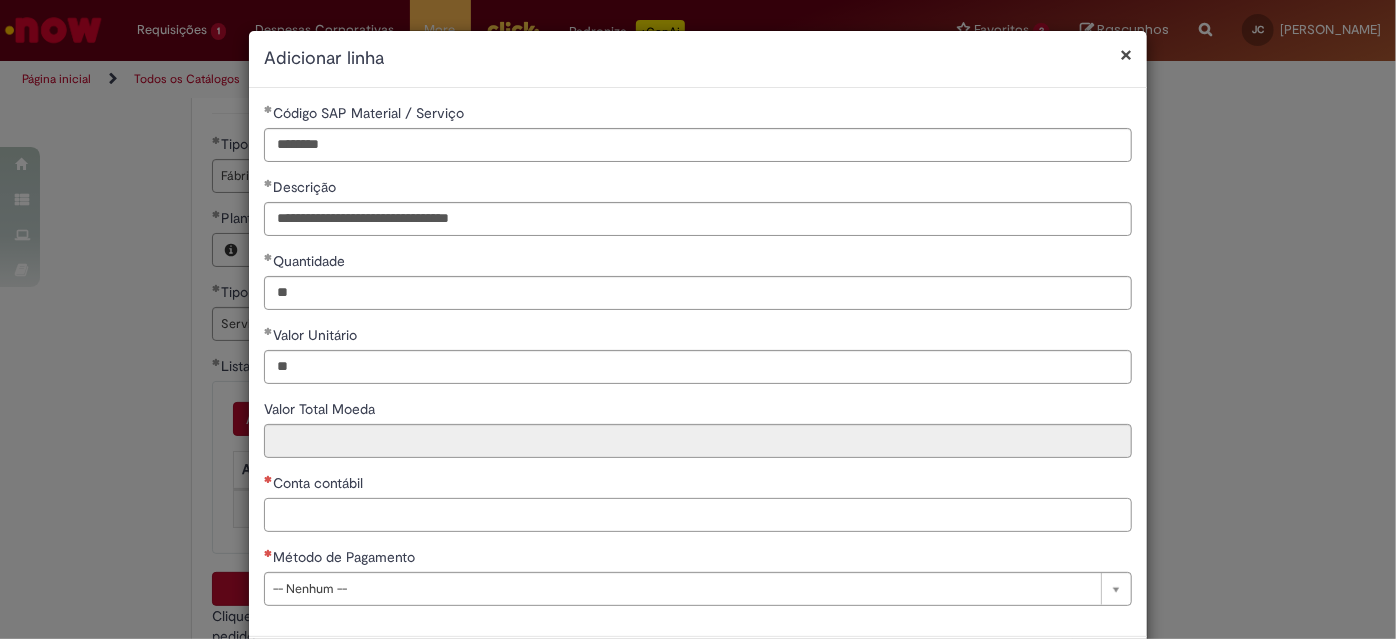 type on "*****" 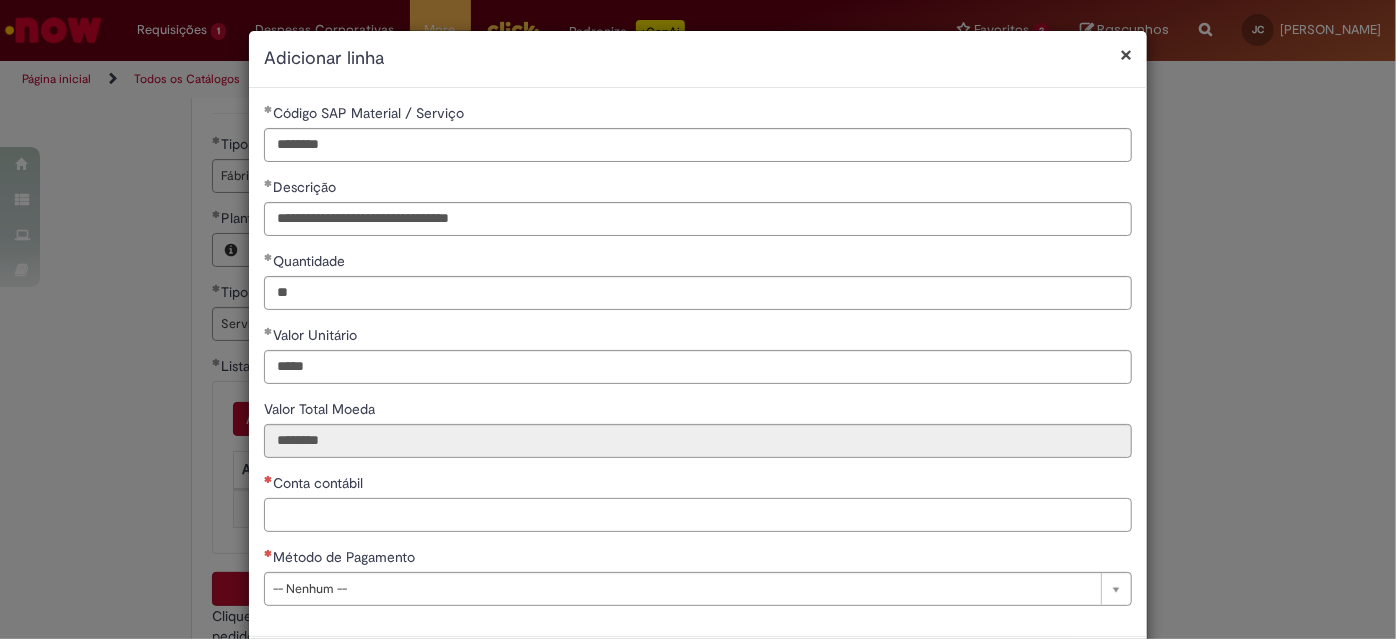 click on "Conta contábil" at bounding box center (698, 515) 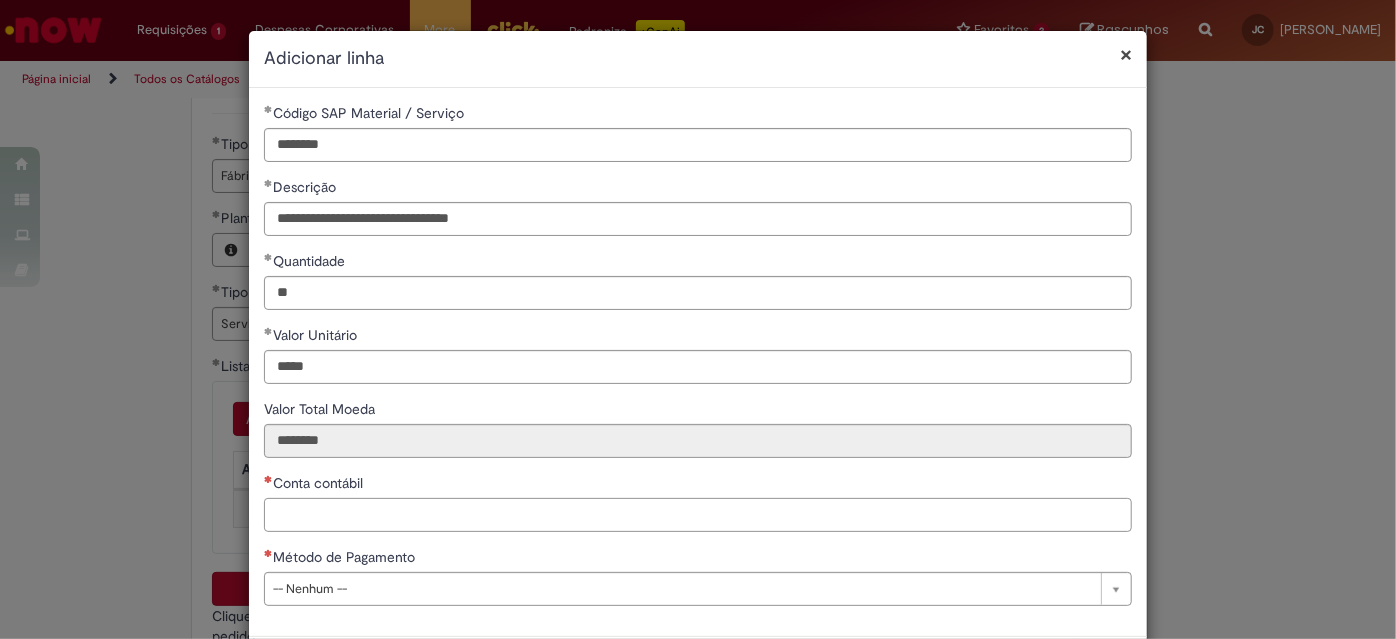 paste on "********" 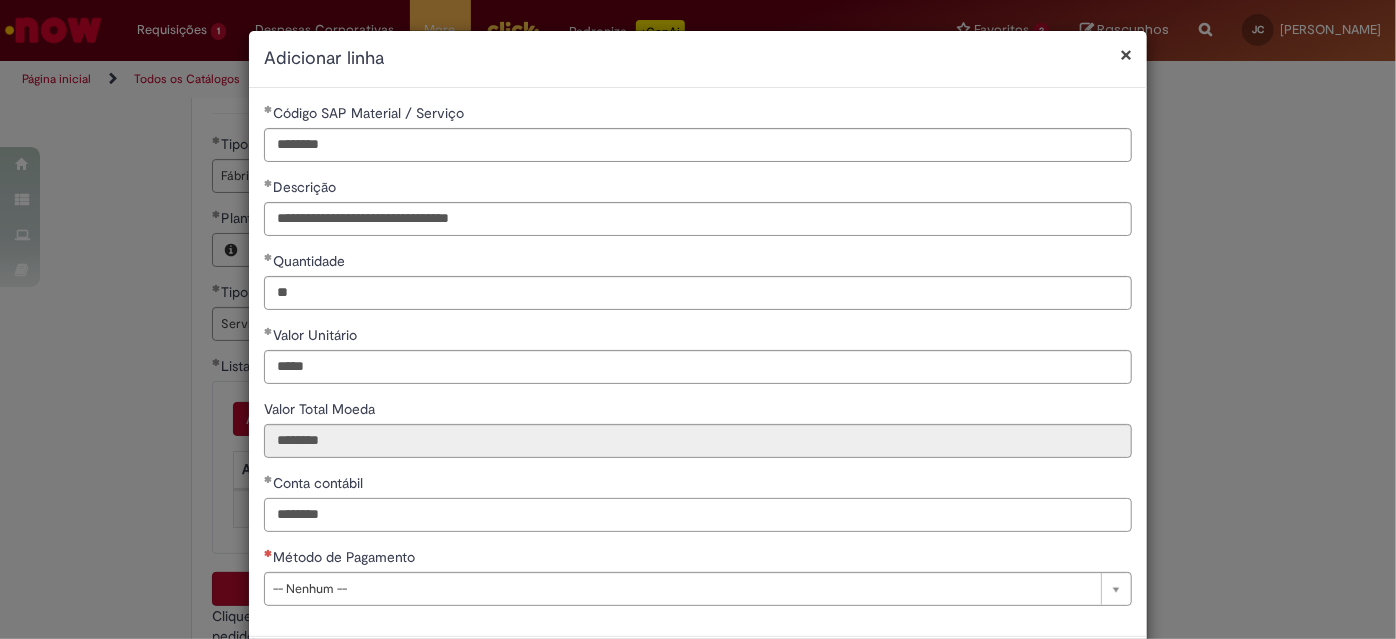 scroll, scrollTop: 90, scrollLeft: 0, axis: vertical 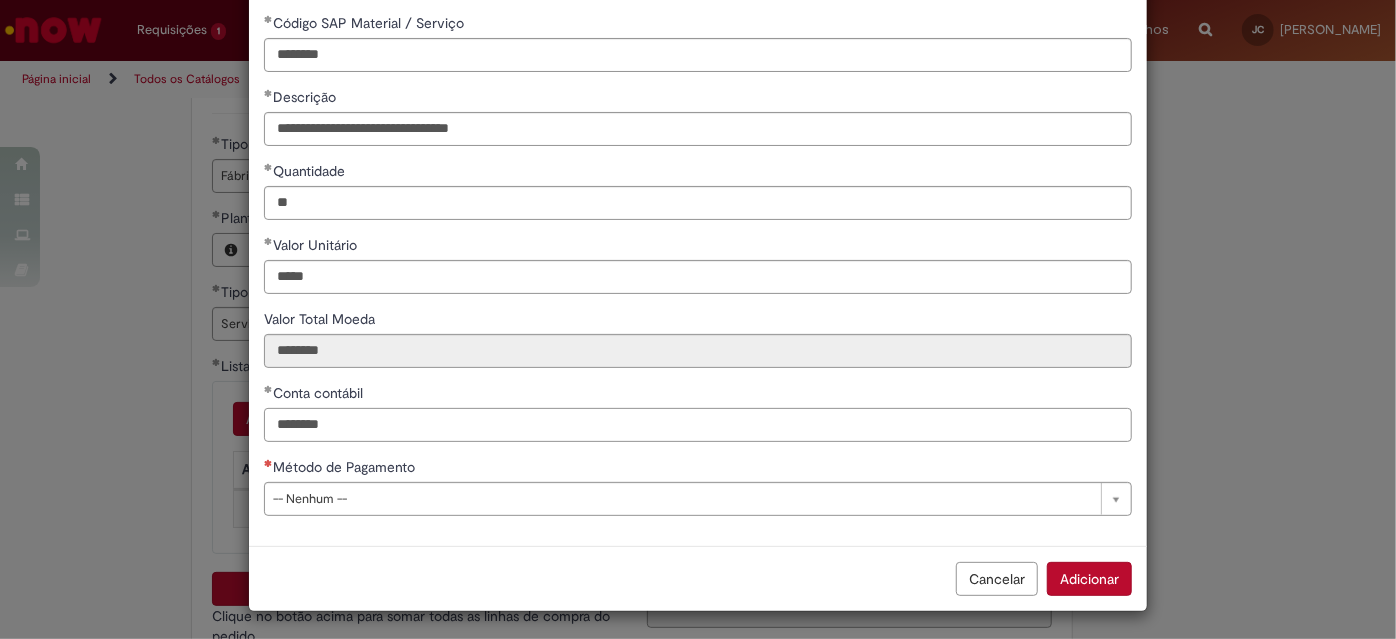 type on "********" 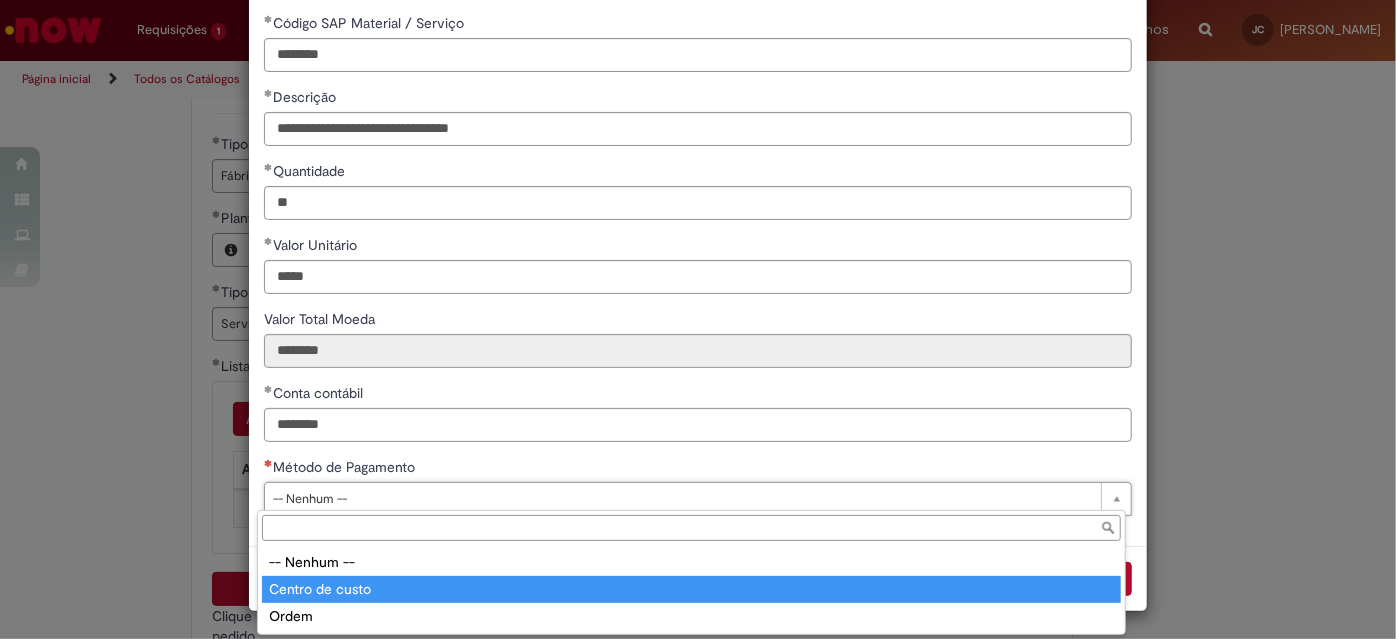 type on "**********" 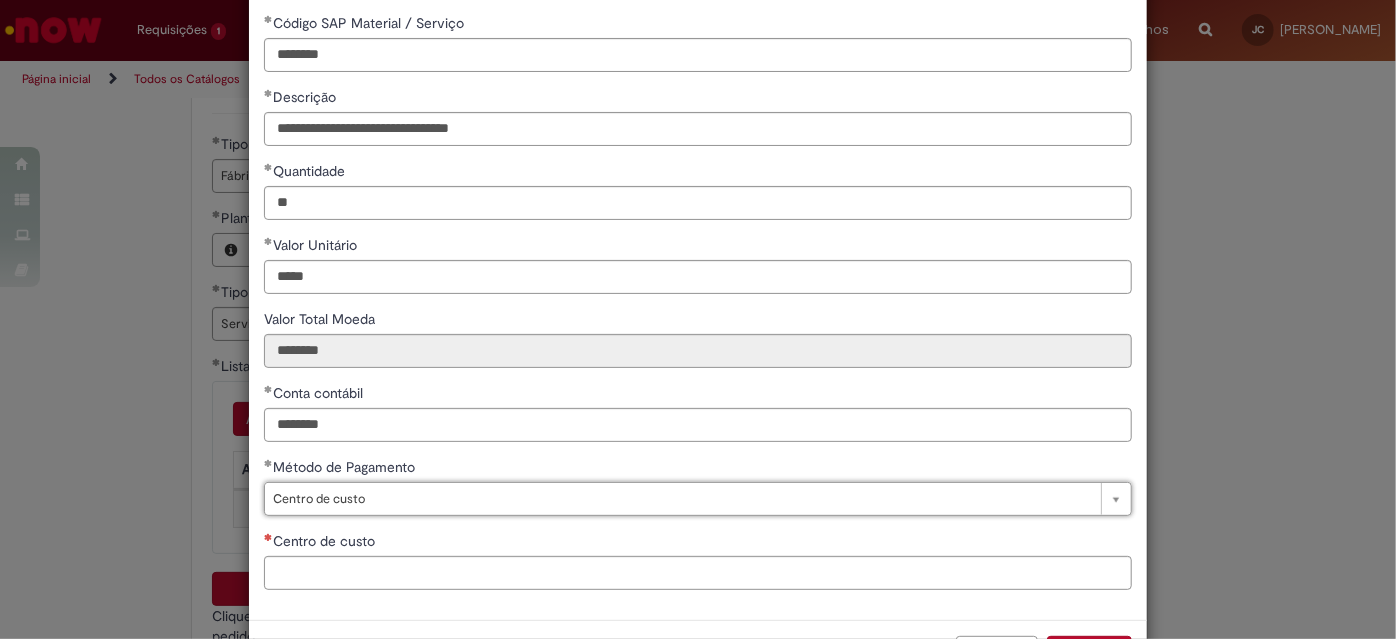 scroll, scrollTop: 165, scrollLeft: 0, axis: vertical 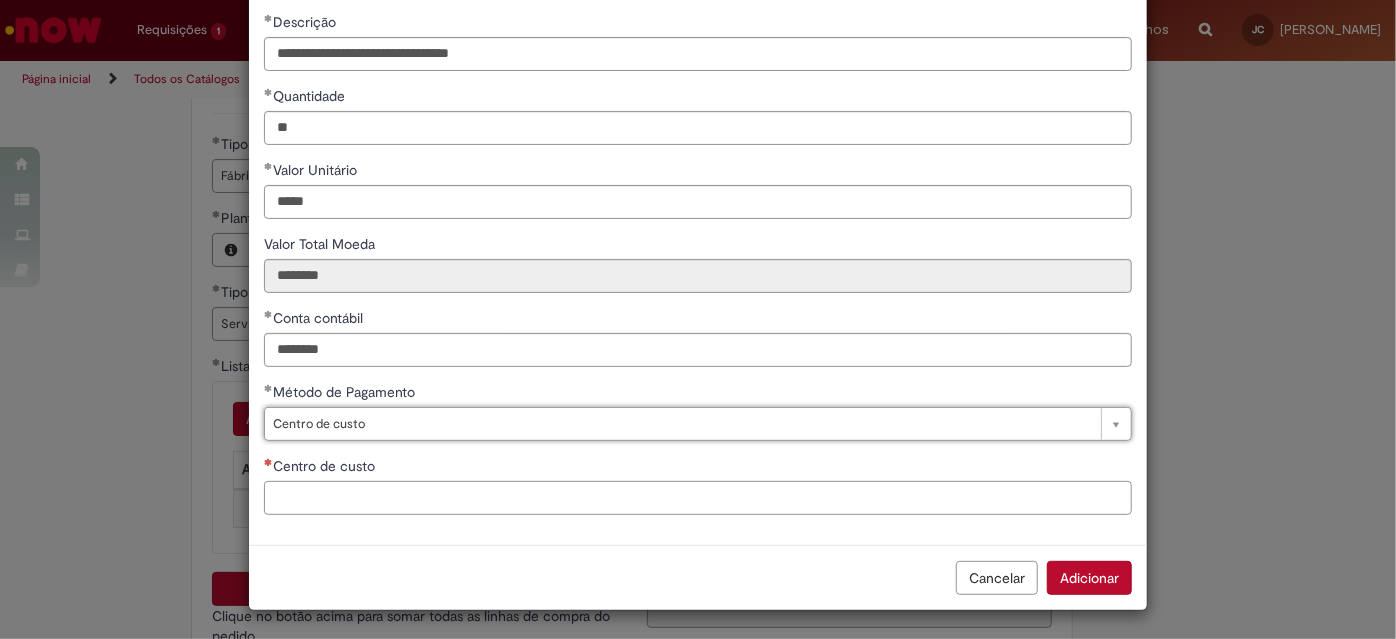 click on "Centro de custo" at bounding box center [698, 498] 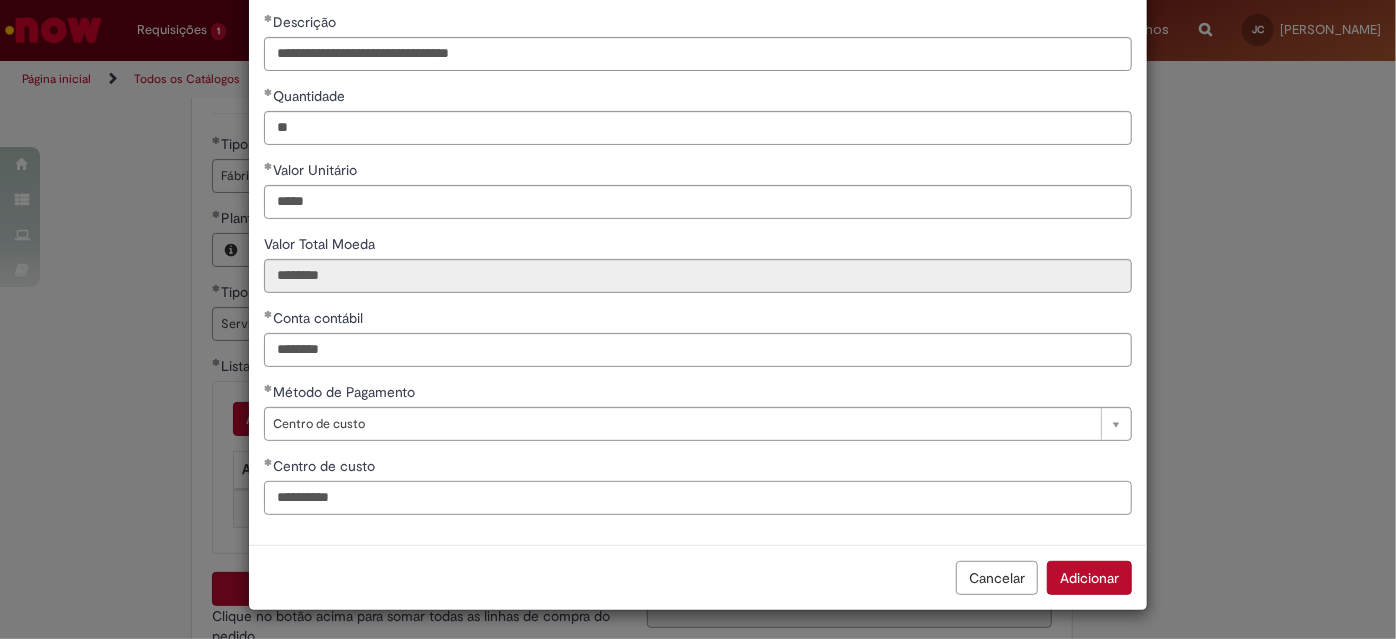 type on "**********" 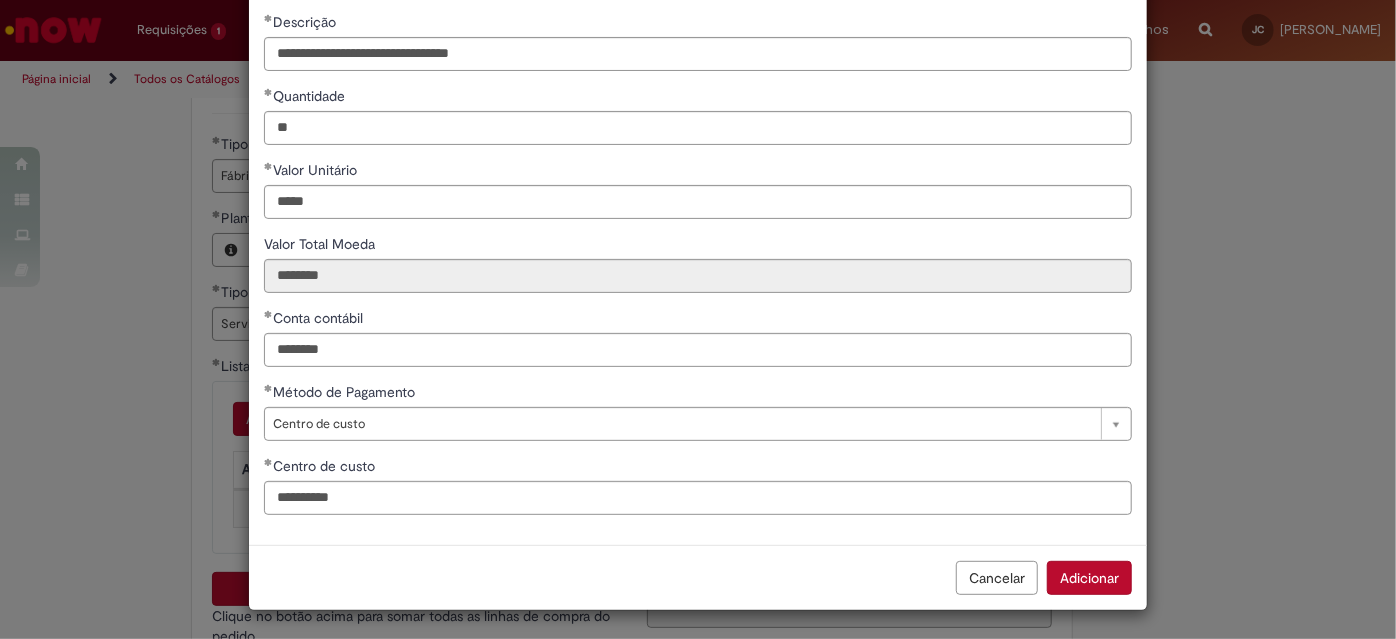 click on "Adicionar" at bounding box center [1089, 578] 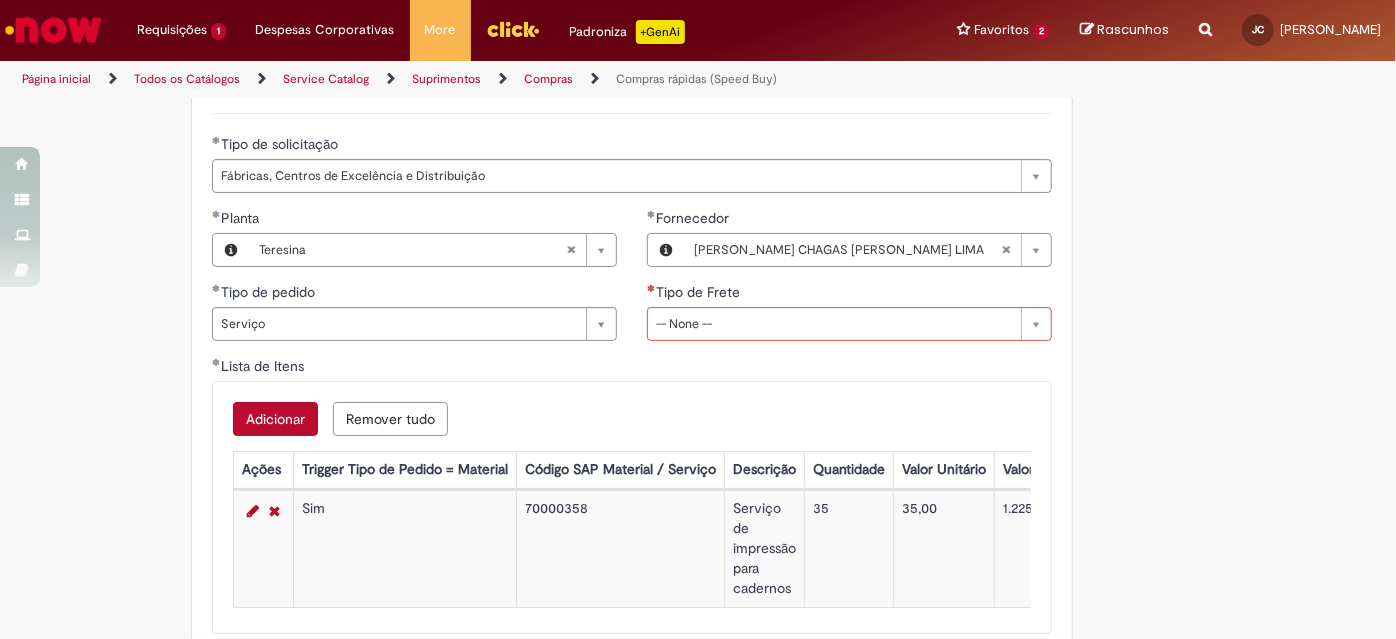 click on "Obrigatório um anexo.
Adicionar a Favoritos
Compras rápidas (Speed Buy)
Chamado destinado para a geração de pedido de compra de indiretos.
O Speed buy é a ferramenta oficial para a geração de pedidos de compra que atenda aos seguintes requisitos:
Compras de material e serviço indiretos
Compras inferiores a R$13.000 *
Compras com fornecedores nacionais
Compras de material sem contrato ativo no SAP para o centro solicitado
* Essa cota é referente ao tipo de solicitação padrão de Speed buy. Os chamados com cotas especiais podem possuir valores divergentes.
Regras de Utilização
No campo “Tipo de Solicitação” selecionar a opção correspondente a sua unidade de negócio.
Solicitação Padrão de Speed buy:
Fábricas, centros de Excelência e de Distribuição:  habilitado para todos usuários ambev
Cotas especiais de Speed buy:" at bounding box center (600, -814) 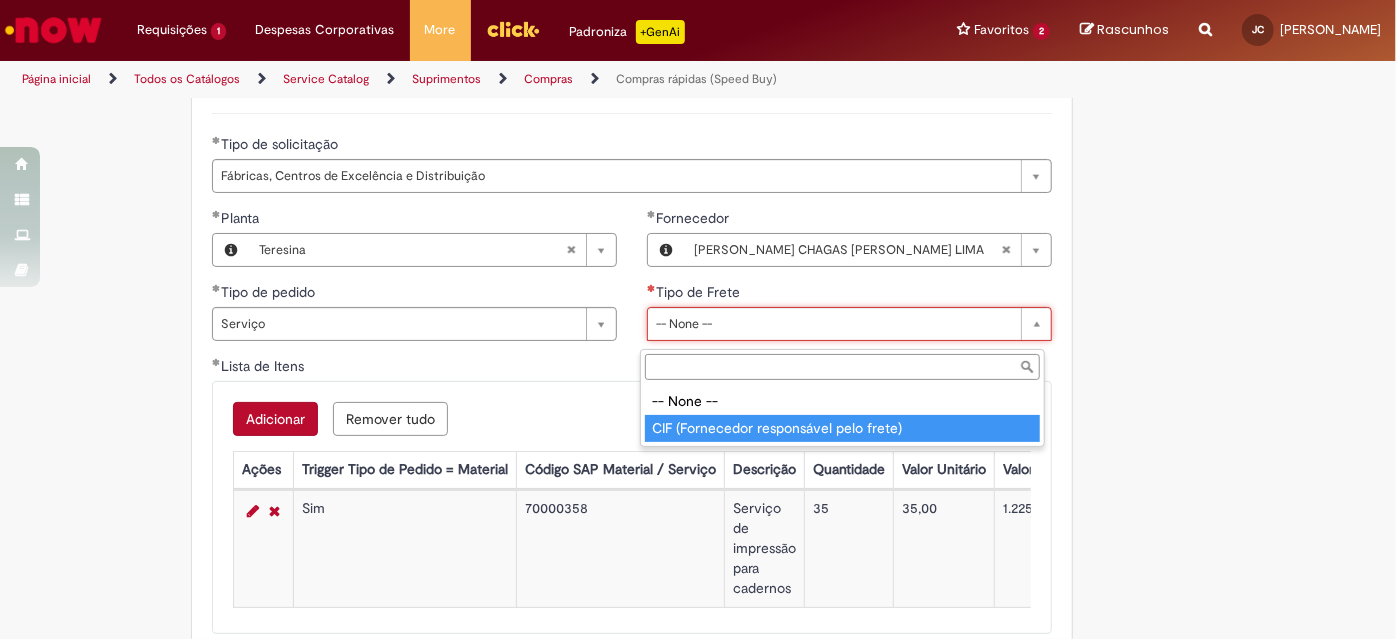 type on "**********" 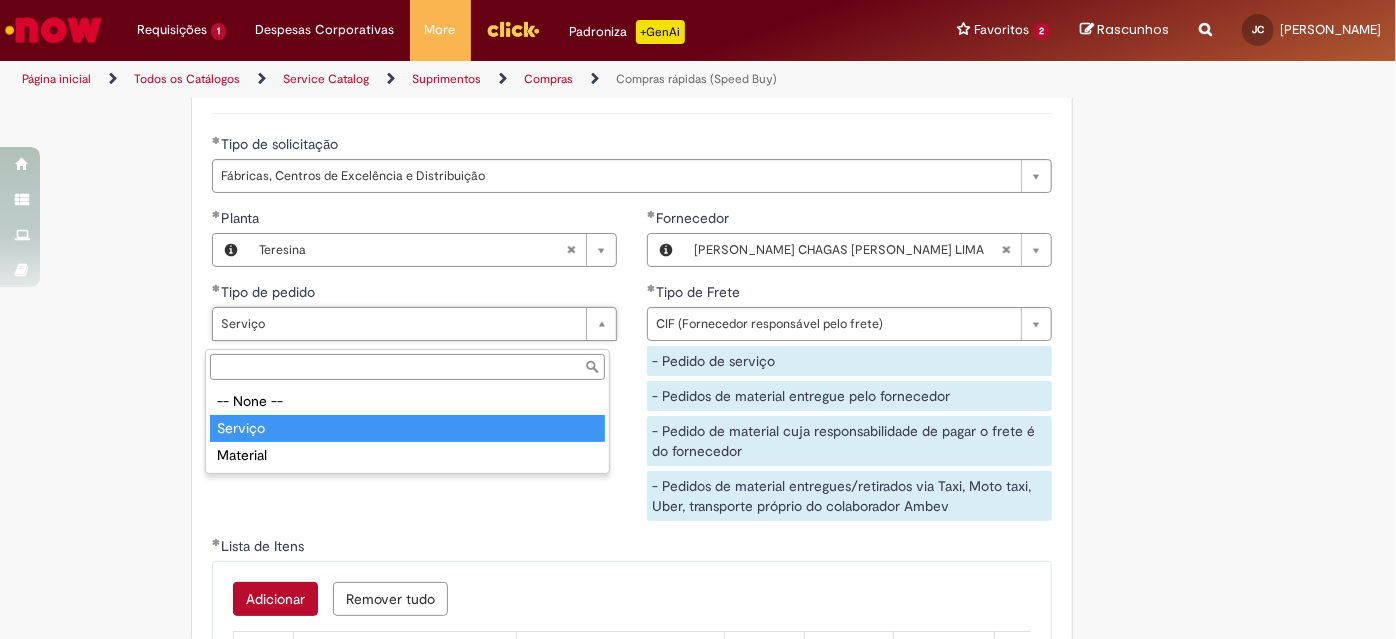 type on "*******" 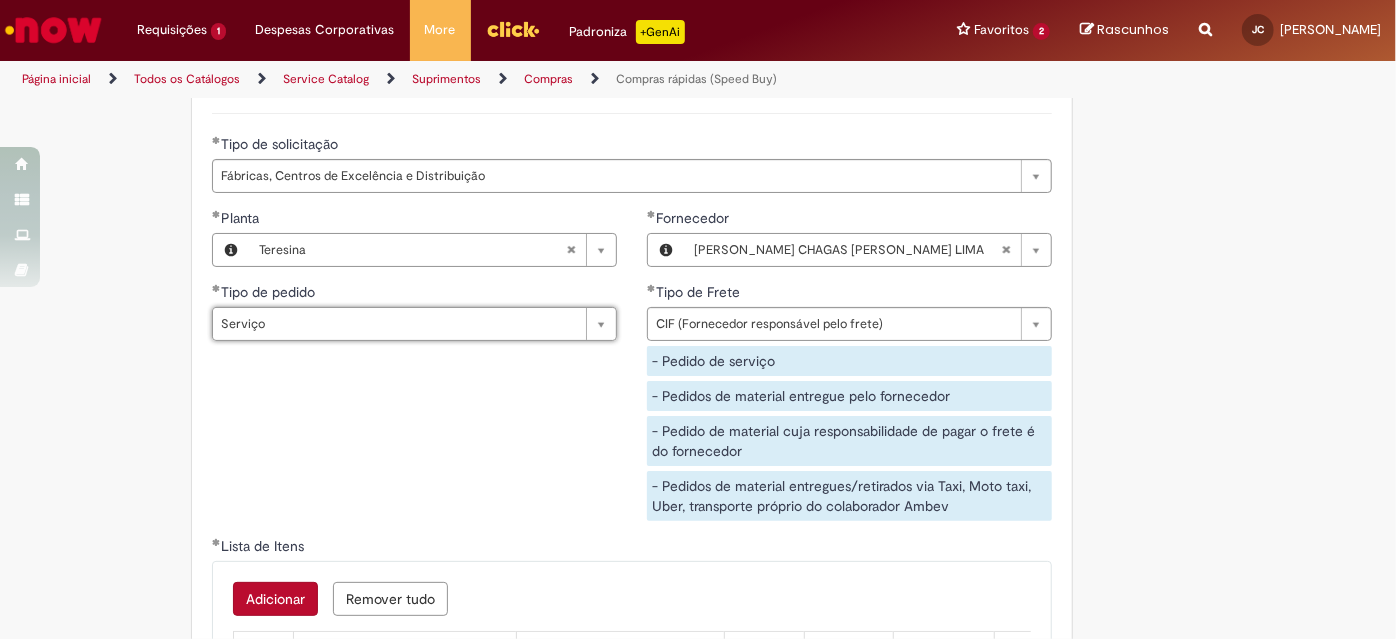 scroll, scrollTop: 0, scrollLeft: 47, axis: horizontal 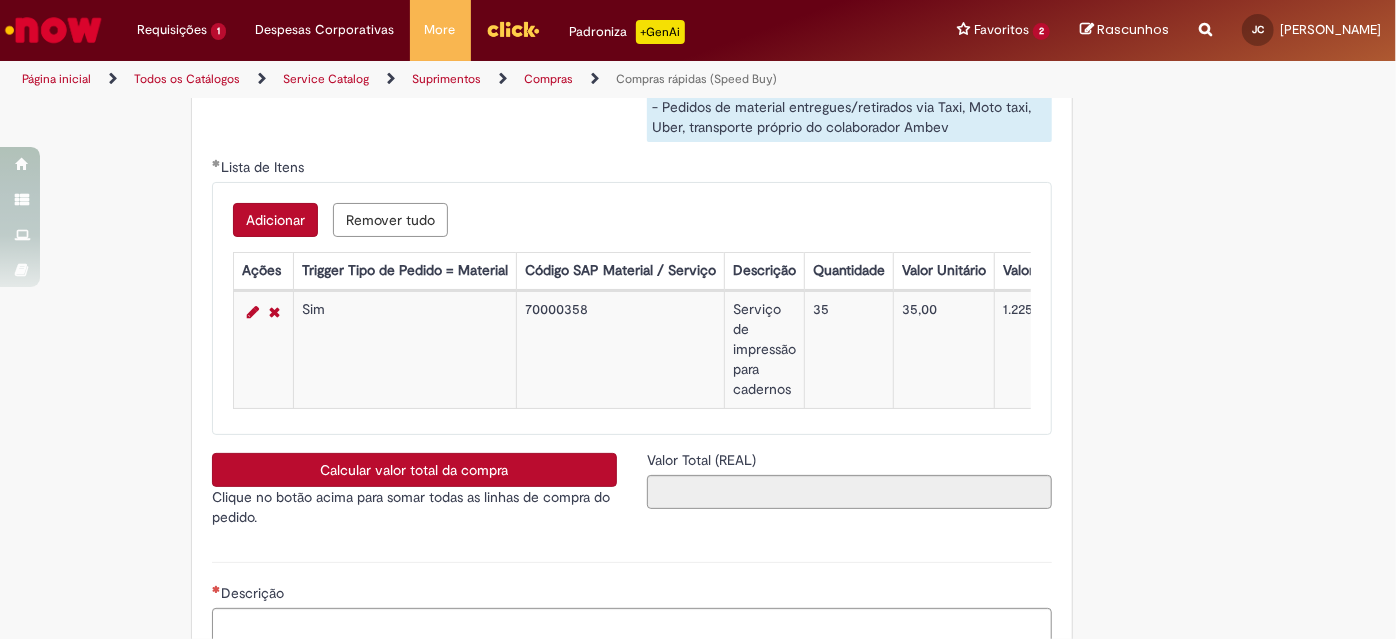 click on "Calcular valor total da compra" at bounding box center [414, 470] 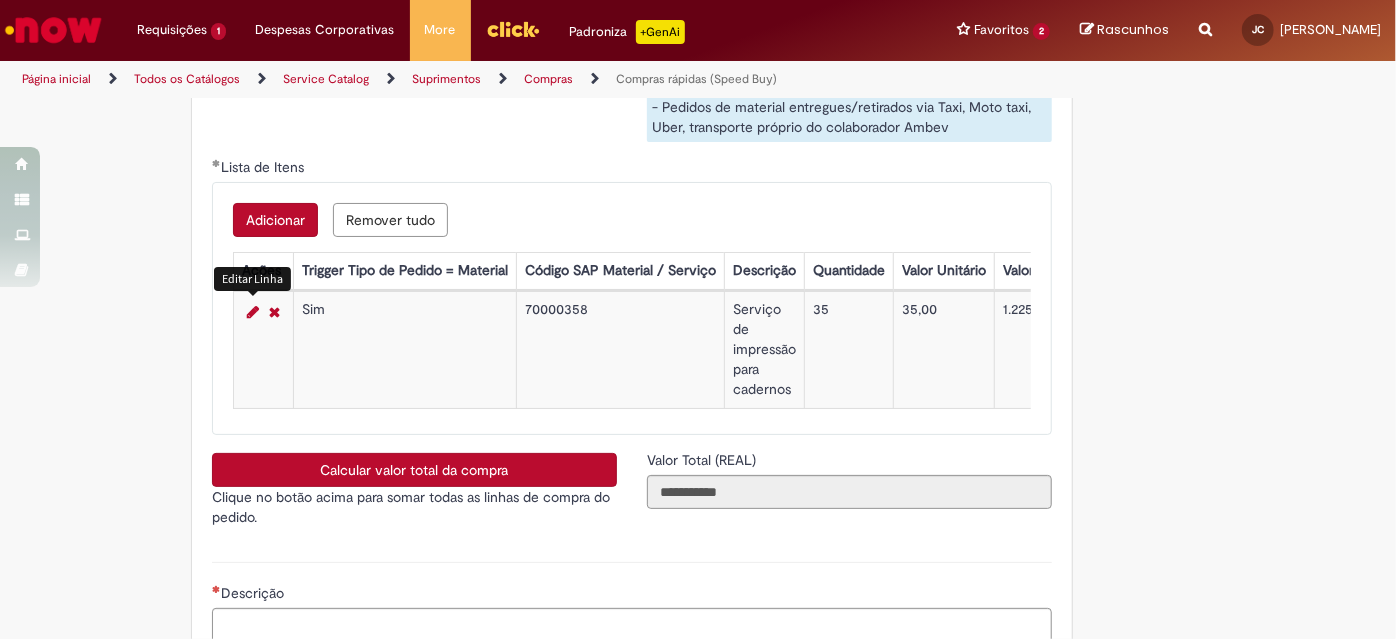 click at bounding box center [253, 312] 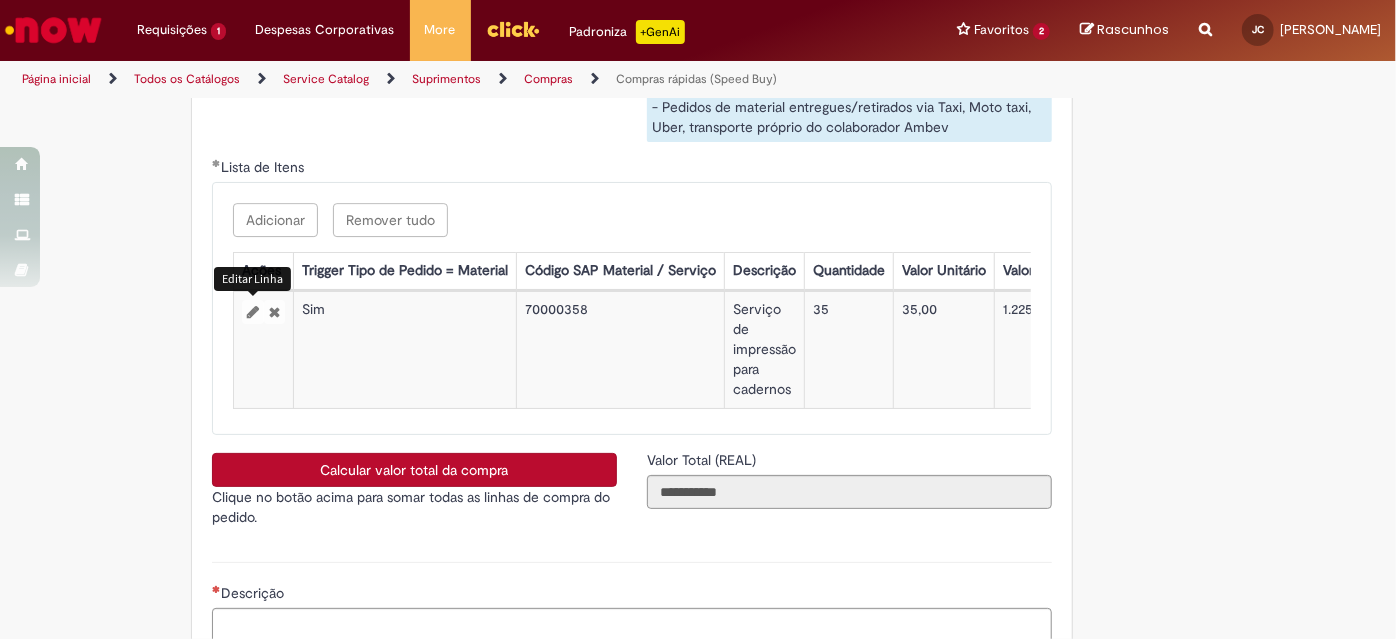 select on "**********" 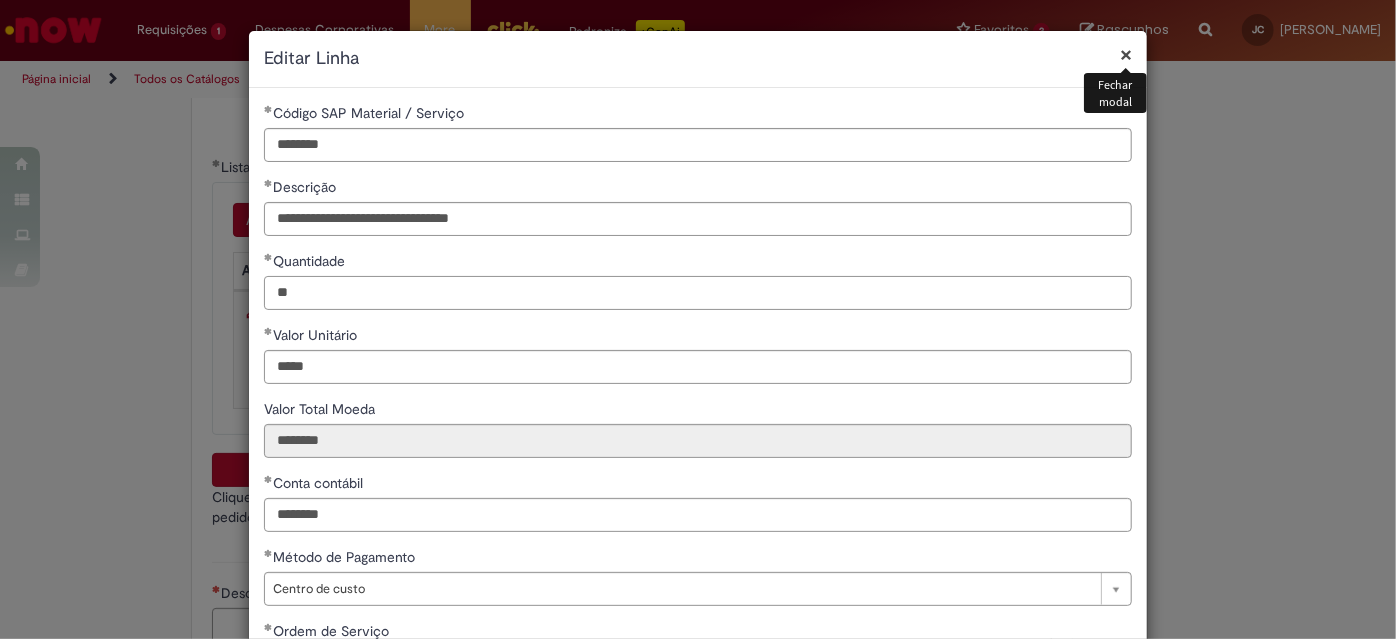 click on "**" at bounding box center (698, 293) 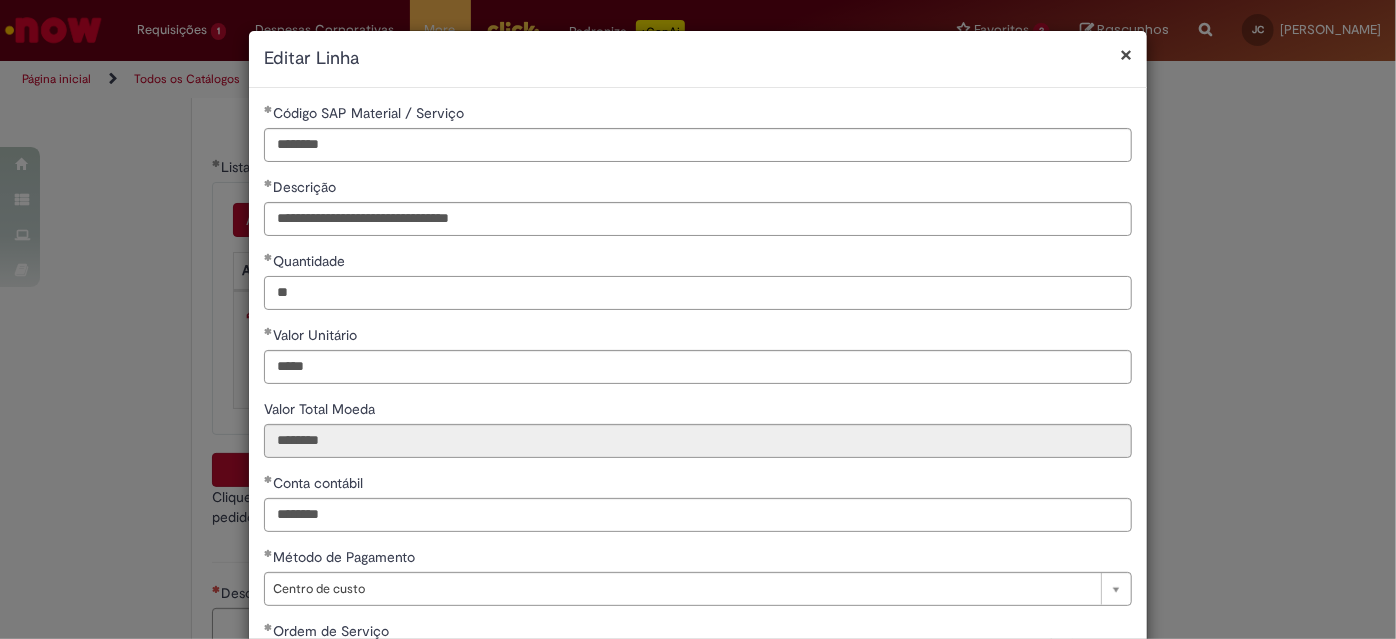 scroll, scrollTop: 165, scrollLeft: 0, axis: vertical 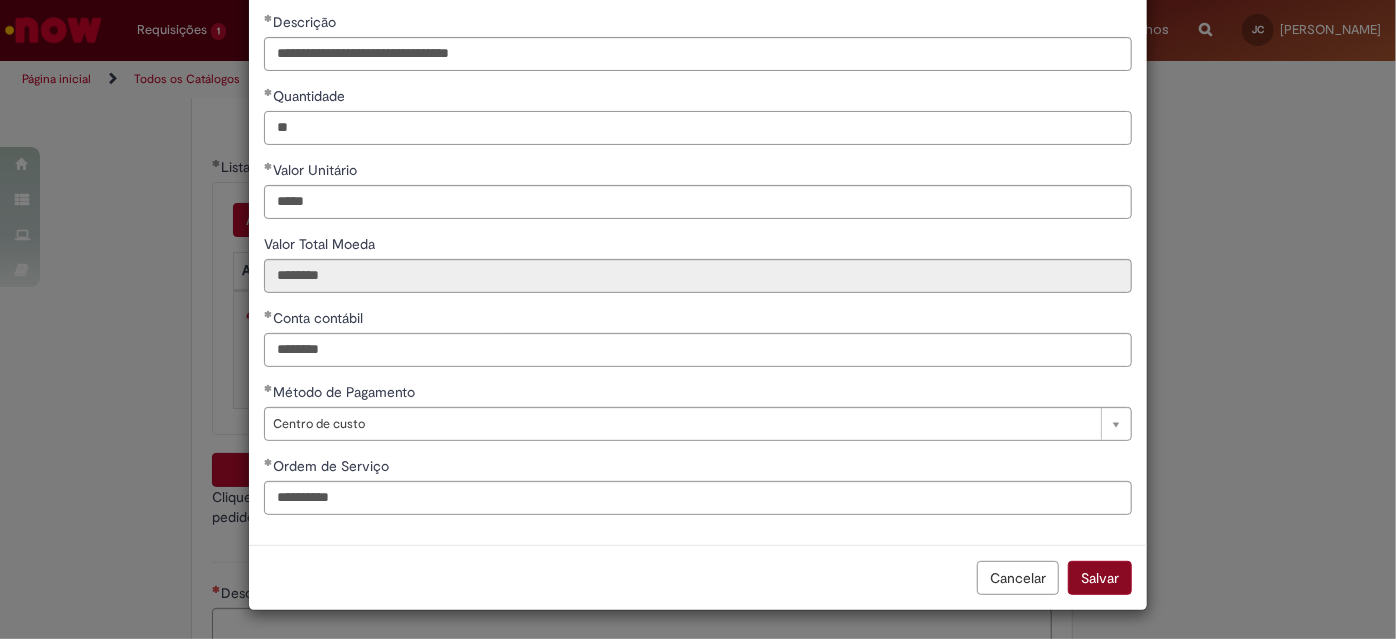 type on "**" 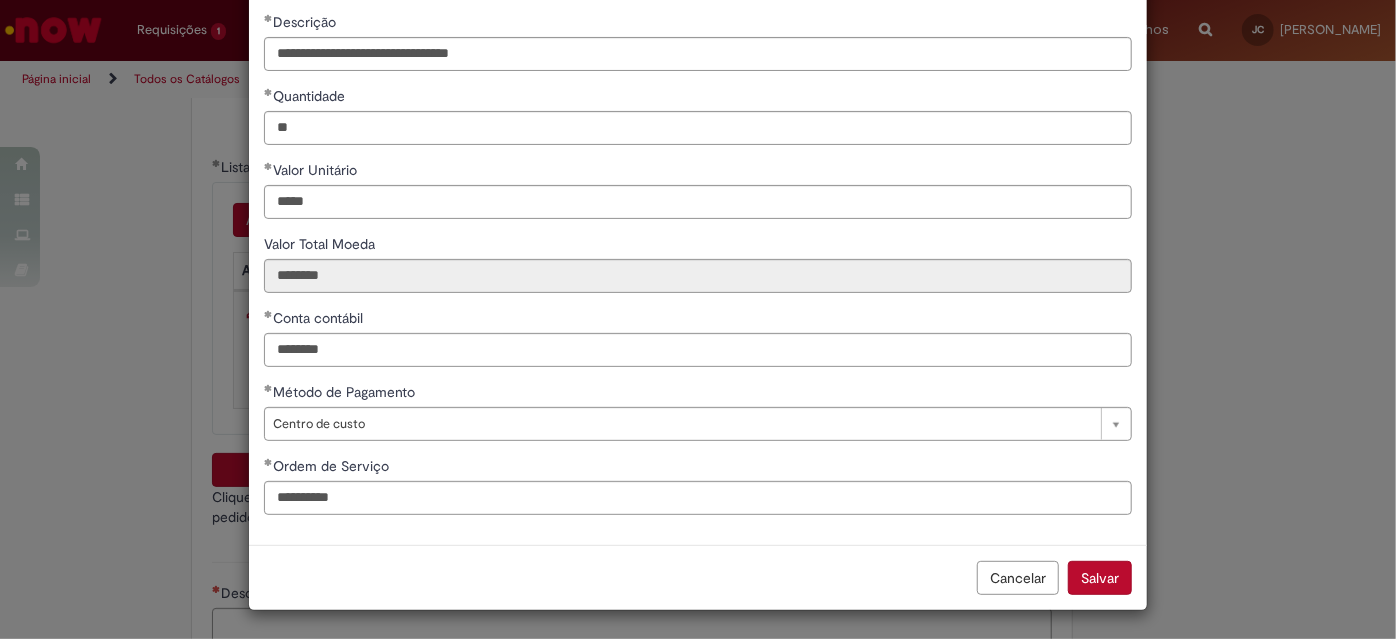 type on "********" 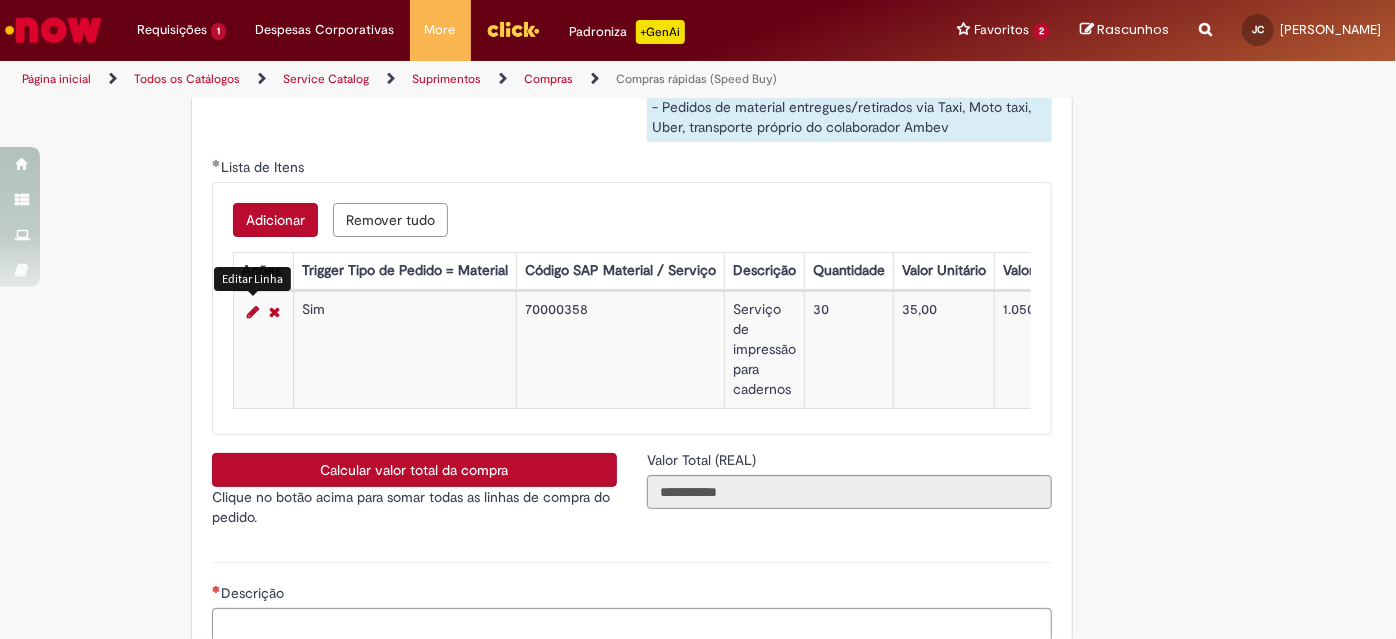 click at bounding box center (253, 312) 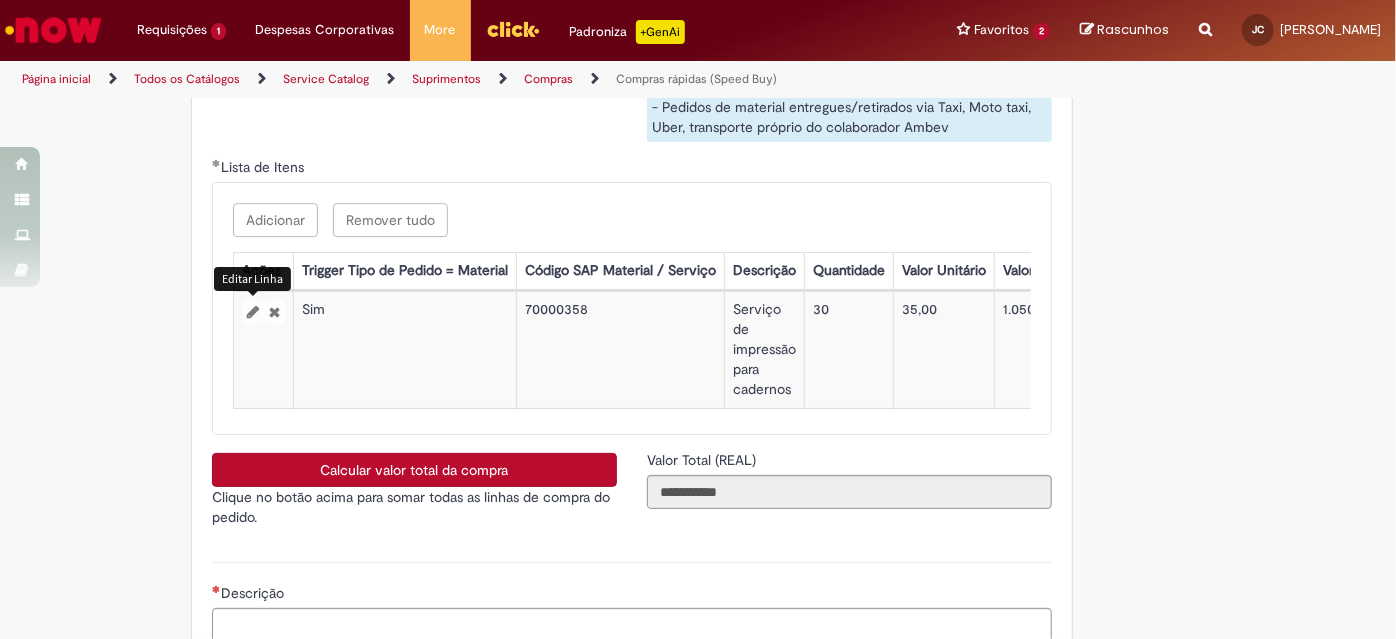 select on "**********" 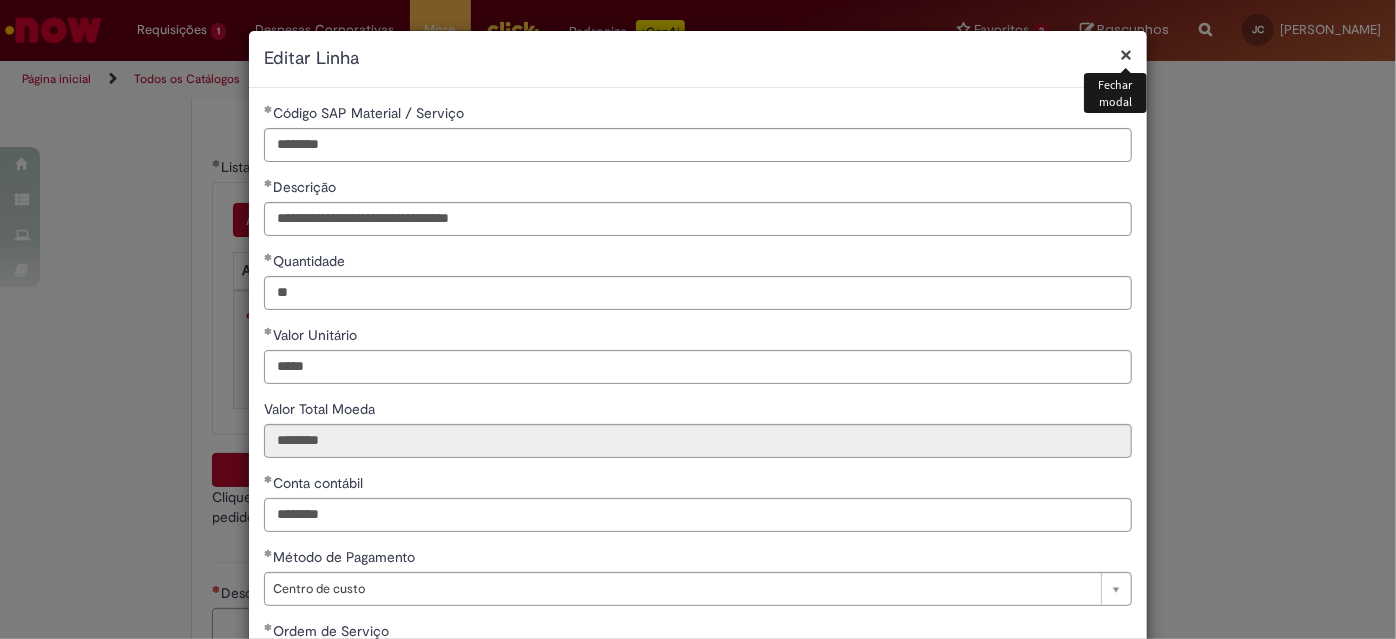 scroll, scrollTop: 165, scrollLeft: 0, axis: vertical 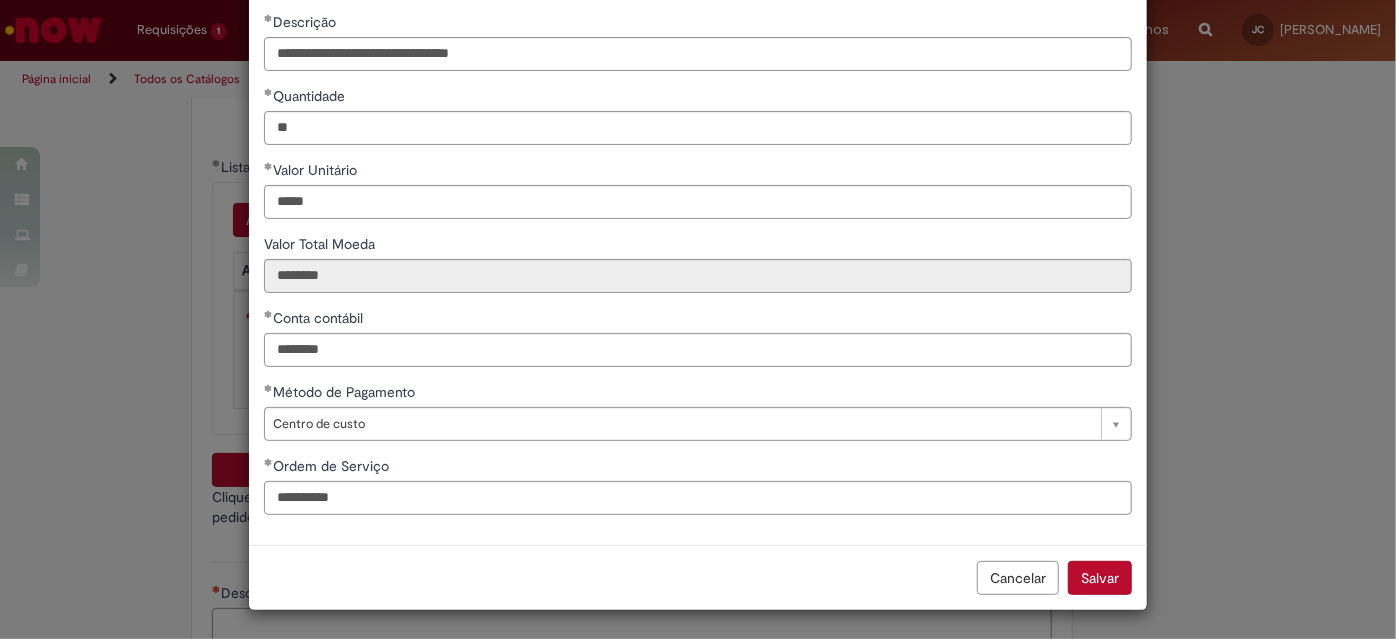 click on "Salvar" at bounding box center (1100, 578) 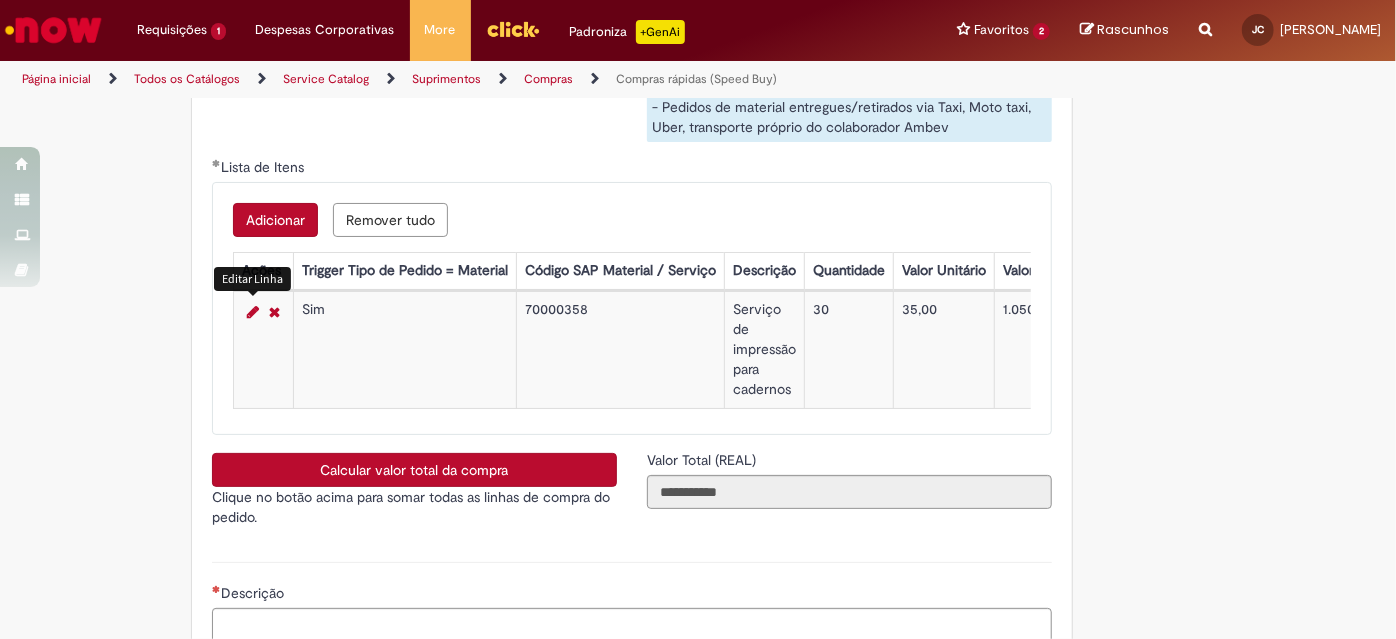 click on "Calcular valor total da compra" at bounding box center [414, 470] 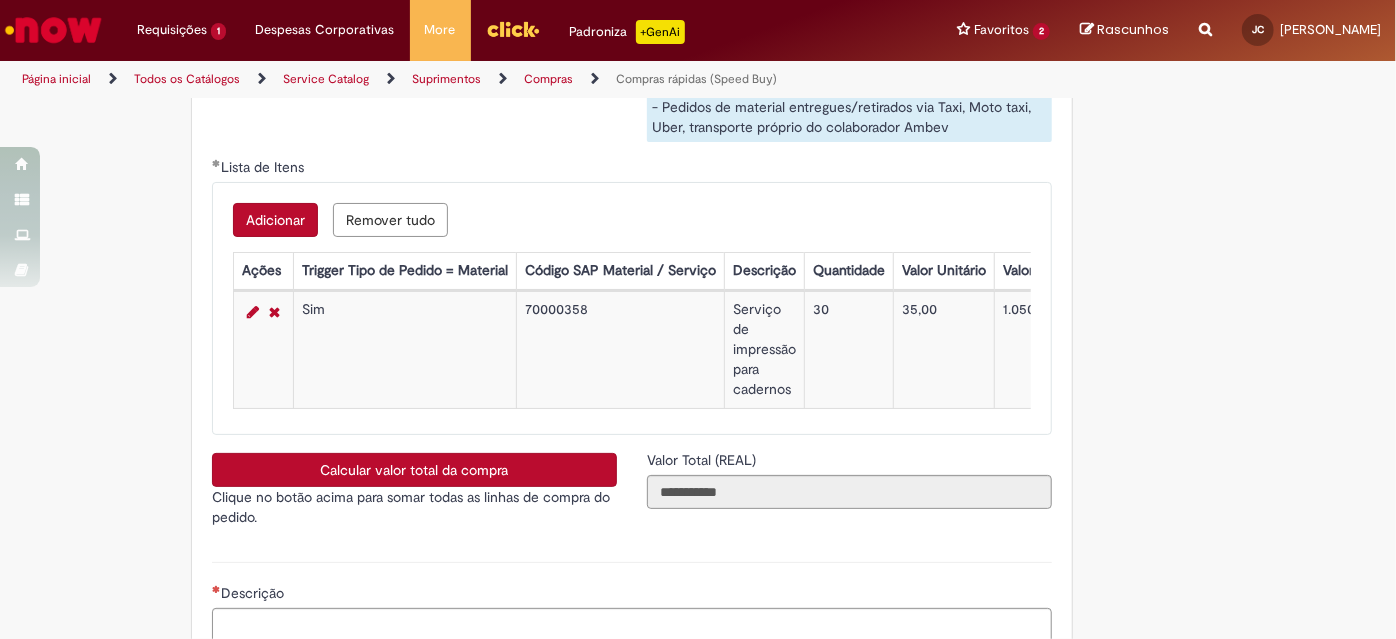 scroll, scrollTop: 3652, scrollLeft: 0, axis: vertical 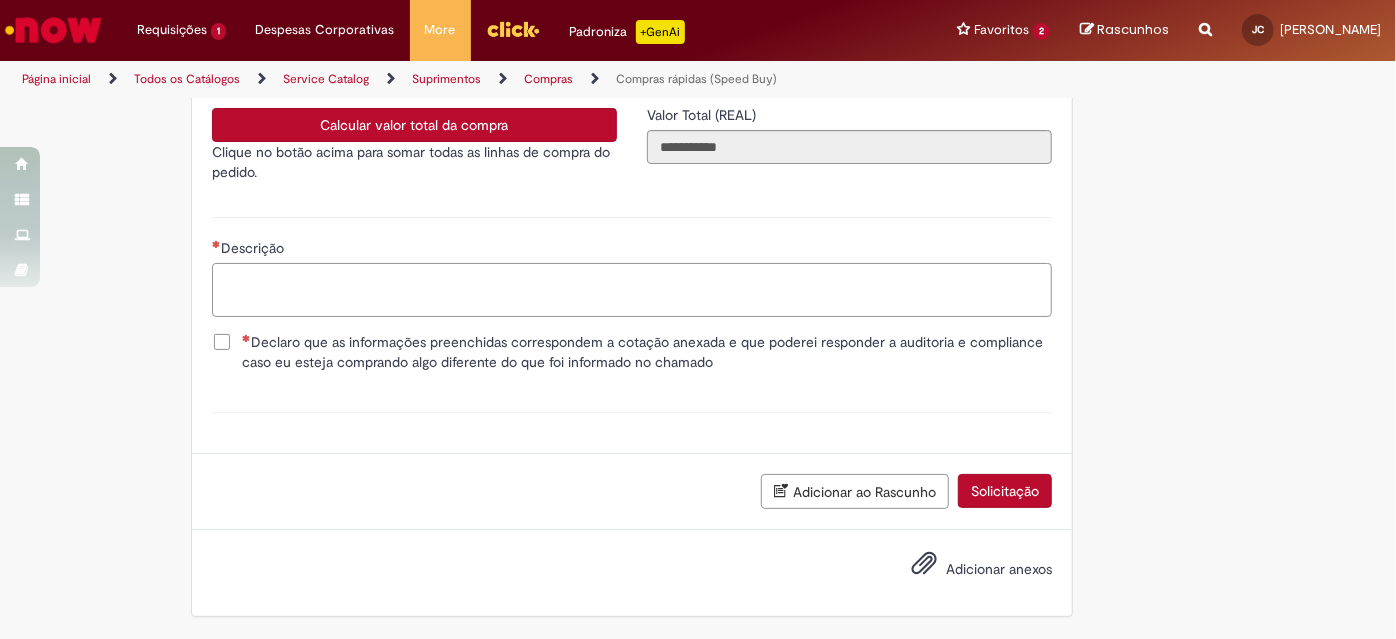 click on "Descrição" at bounding box center (632, 289) 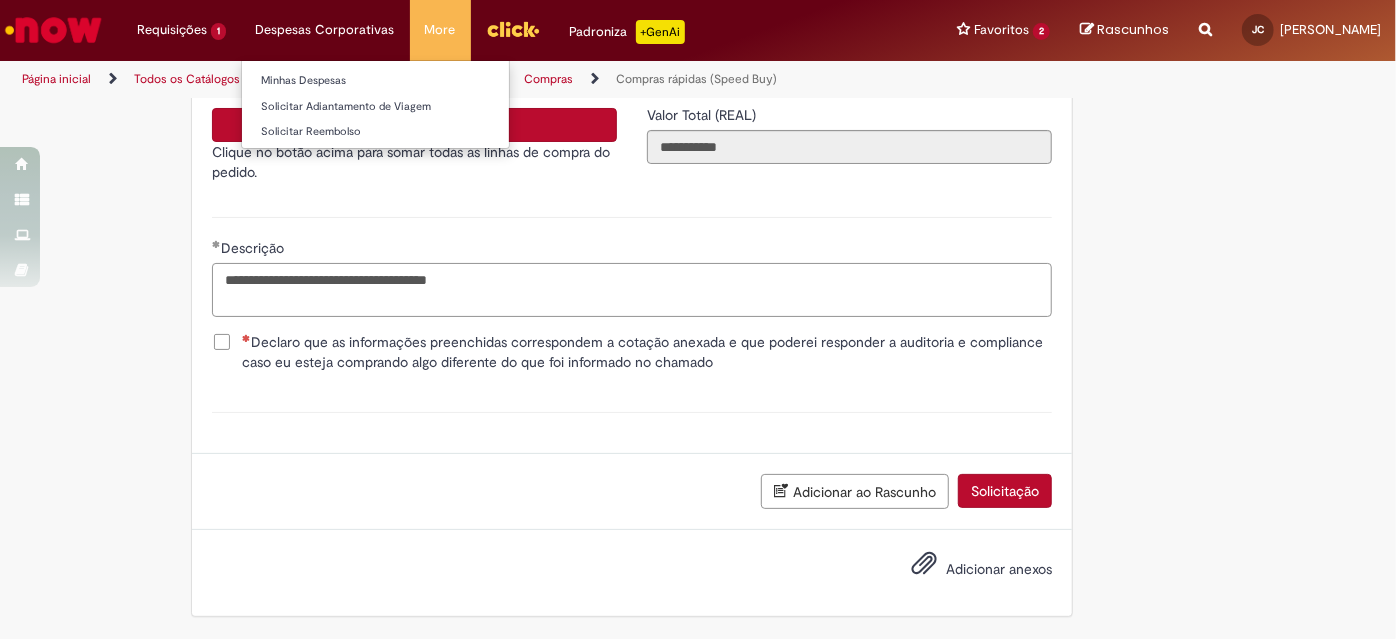 type on "**********" 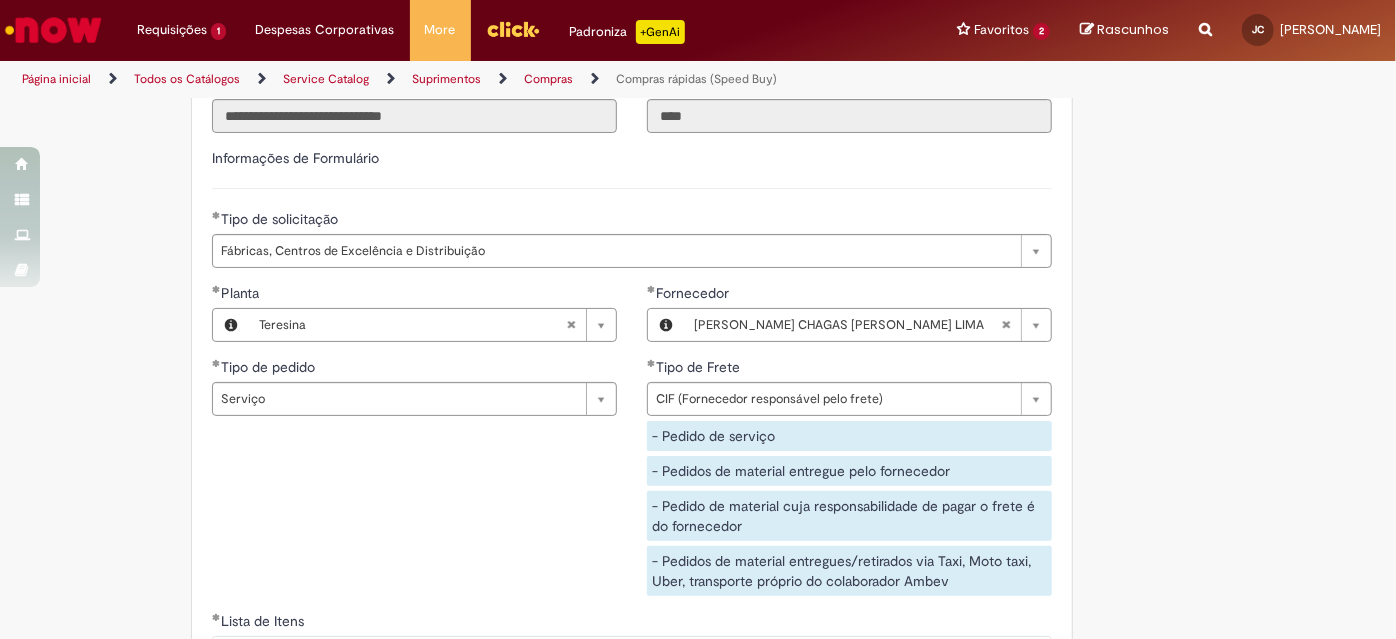 scroll, scrollTop: 2470, scrollLeft: 0, axis: vertical 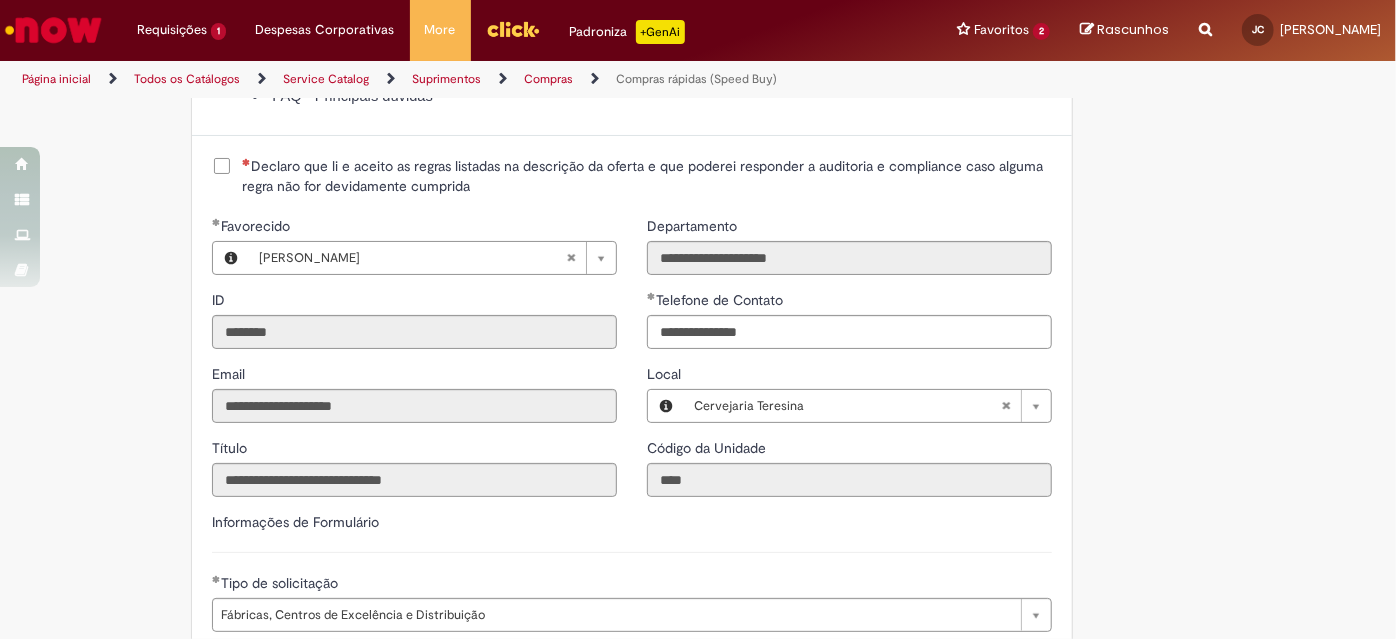 click on "Declaro que li e aceito as regras listadas na descrição da oferta e que poderei responder a auditoria e compliance caso alguma regra não for devidamente cumprida" at bounding box center (647, 176) 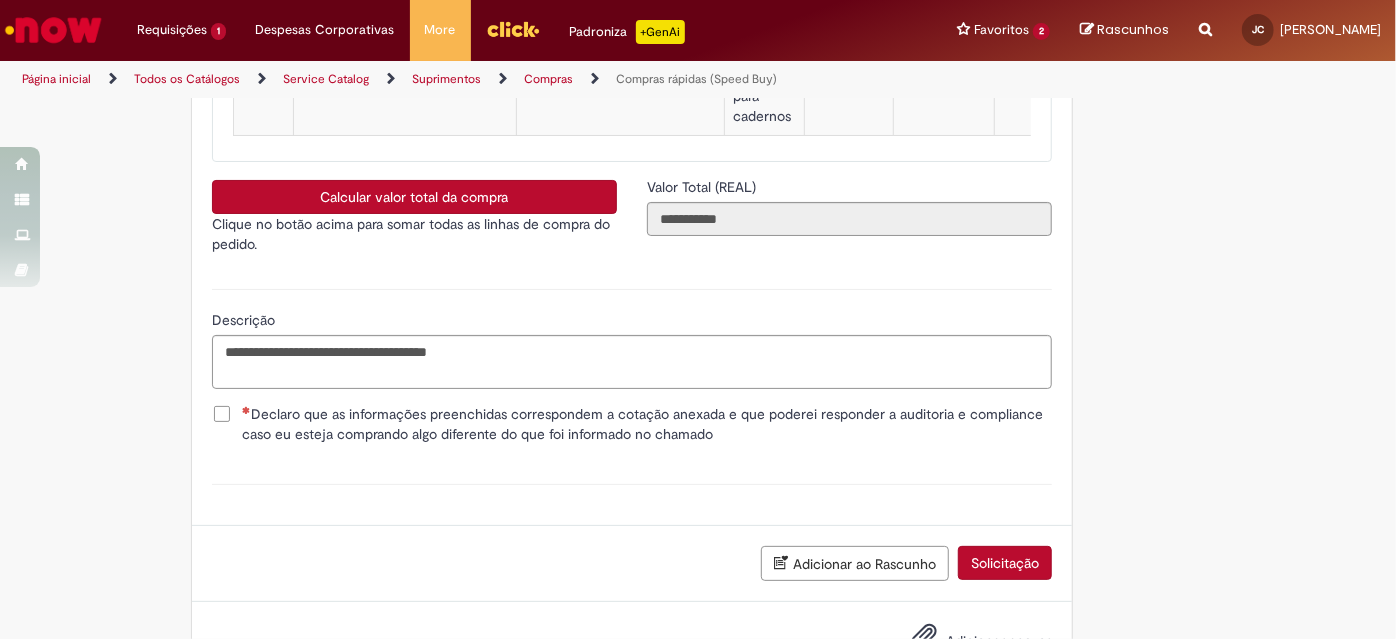 scroll, scrollTop: 3652, scrollLeft: 0, axis: vertical 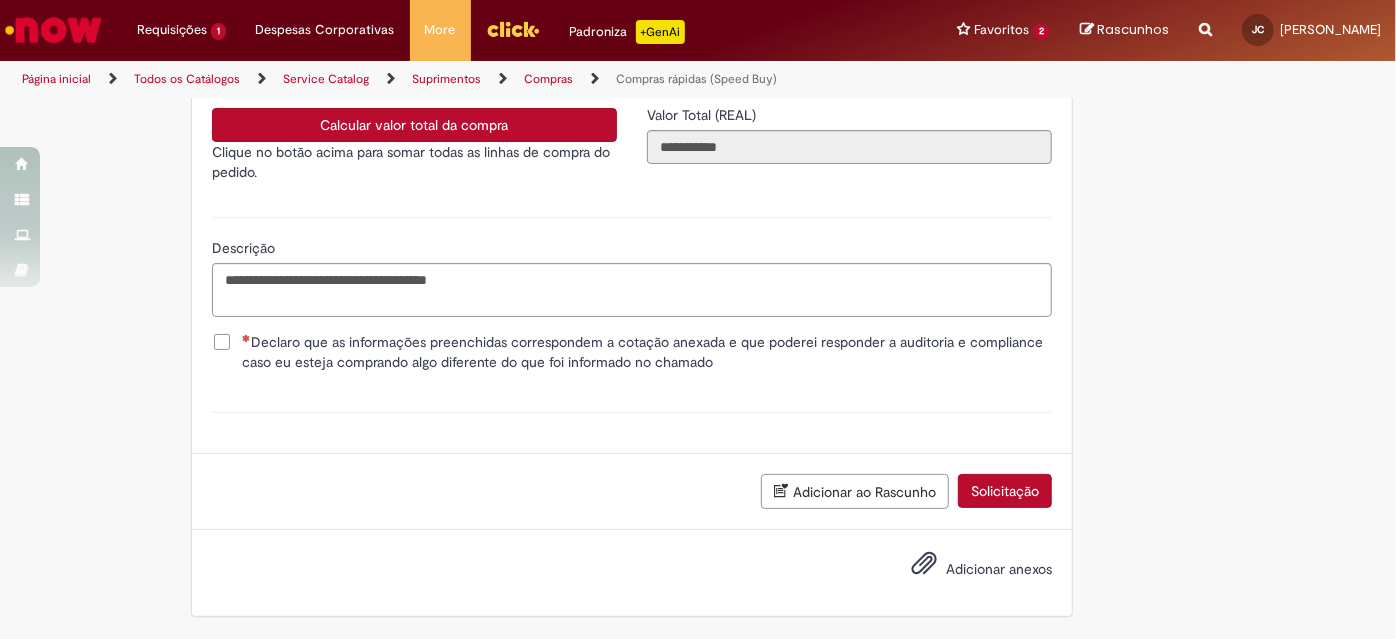 click on "Declaro que as informações preenchidas correspondem a cotação anexada e que poderei responder a auditoria e compliance caso eu esteja comprando algo diferente do que foi informado no chamado" at bounding box center [647, 352] 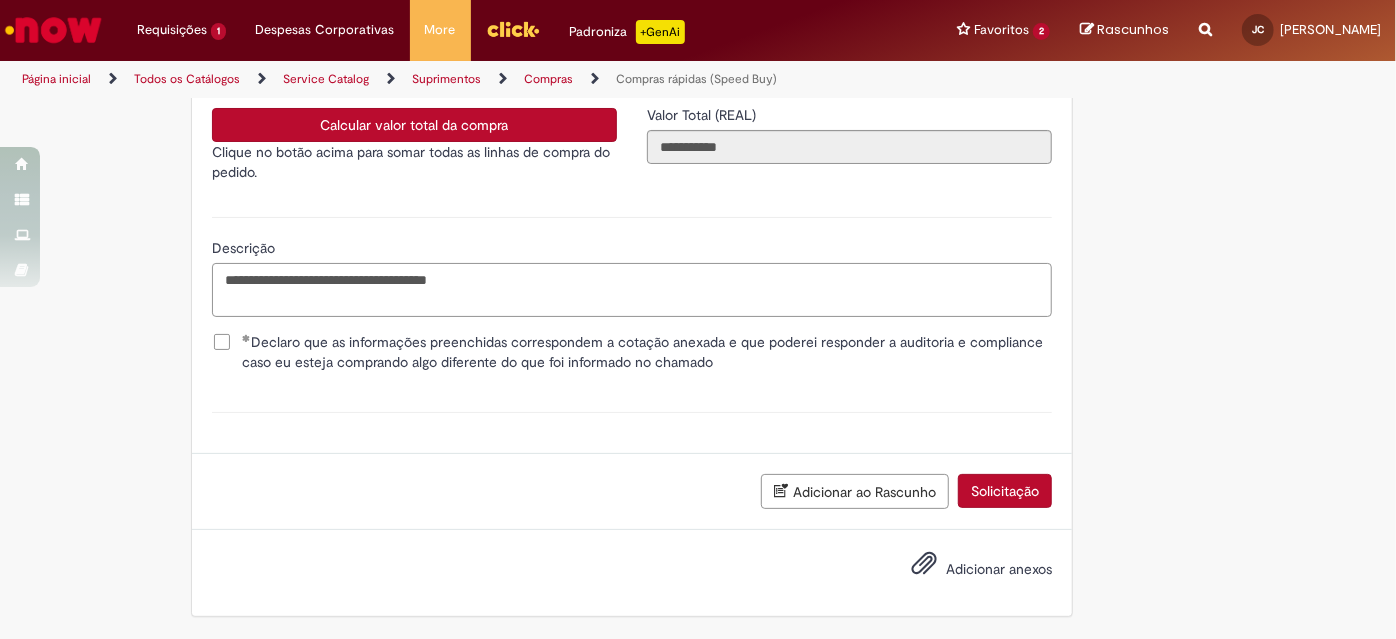 drag, startPoint x: 539, startPoint y: 290, endPoint x: 184, endPoint y: 277, distance: 355.23795 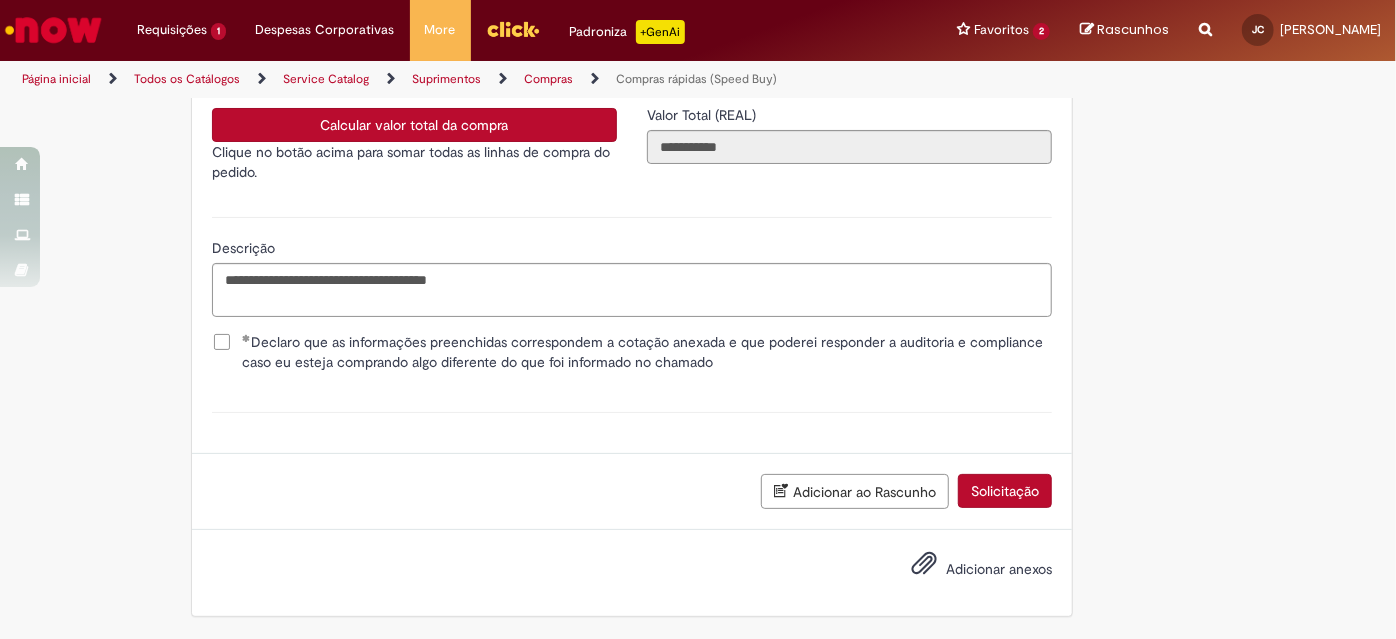 click on "Adicionar anexos" at bounding box center (999, 569) 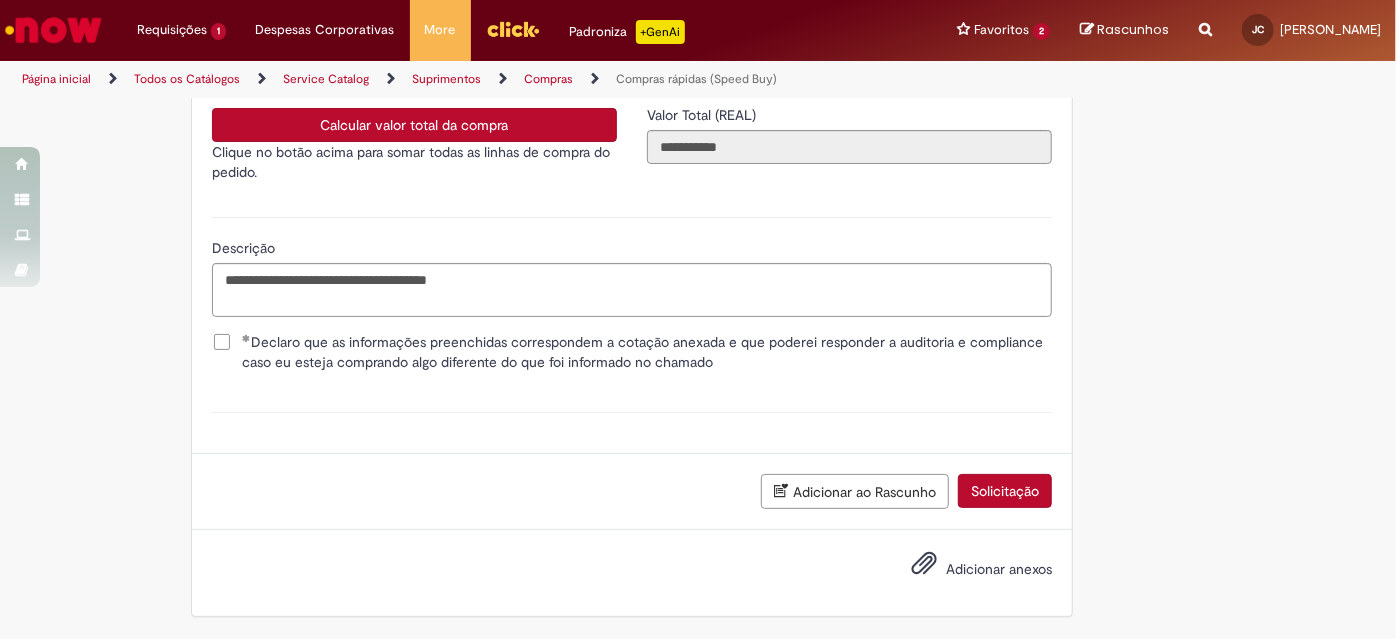 click on "Adicionar anexos" at bounding box center (999, 569) 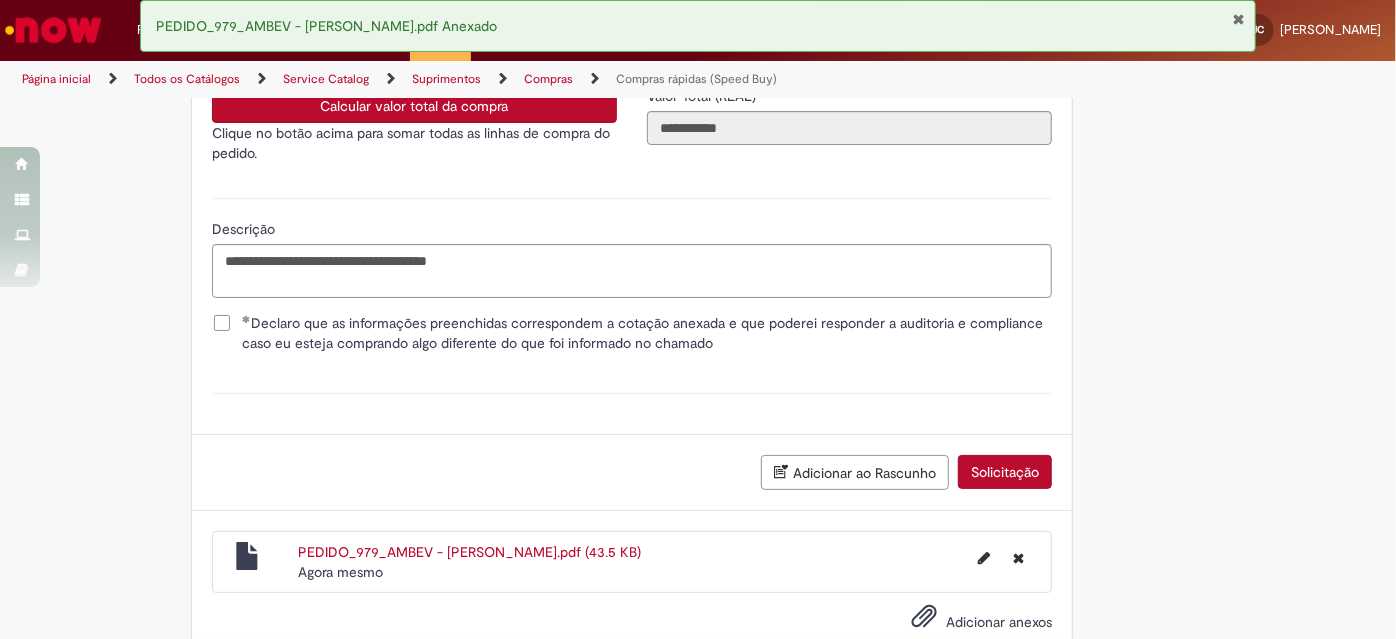 scroll, scrollTop: 3723, scrollLeft: 0, axis: vertical 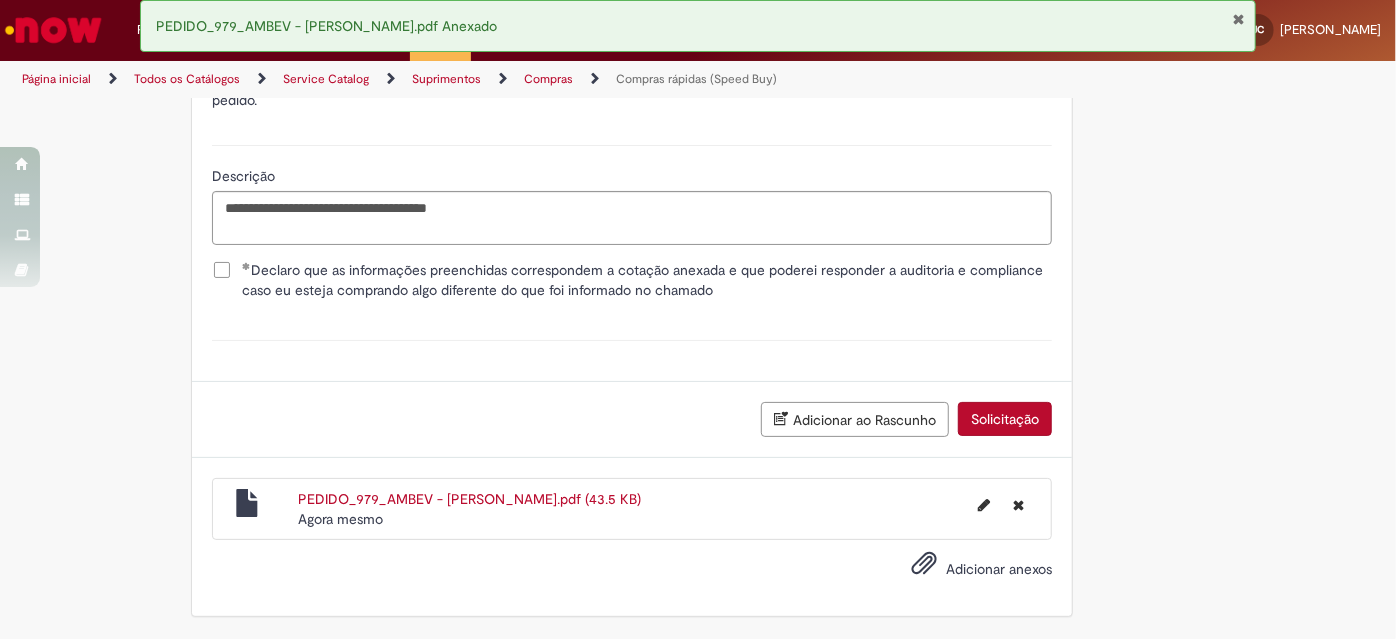 click at bounding box center [1238, 19] 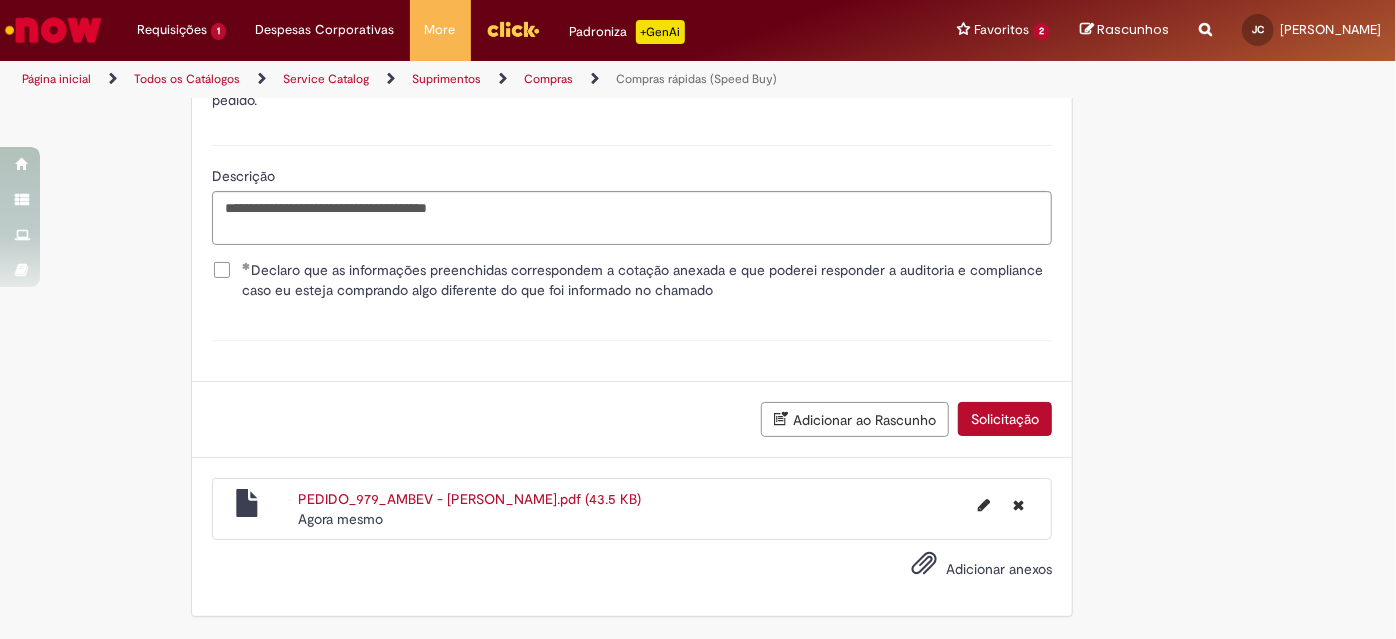click on "Solicitação" at bounding box center (1005, 419) 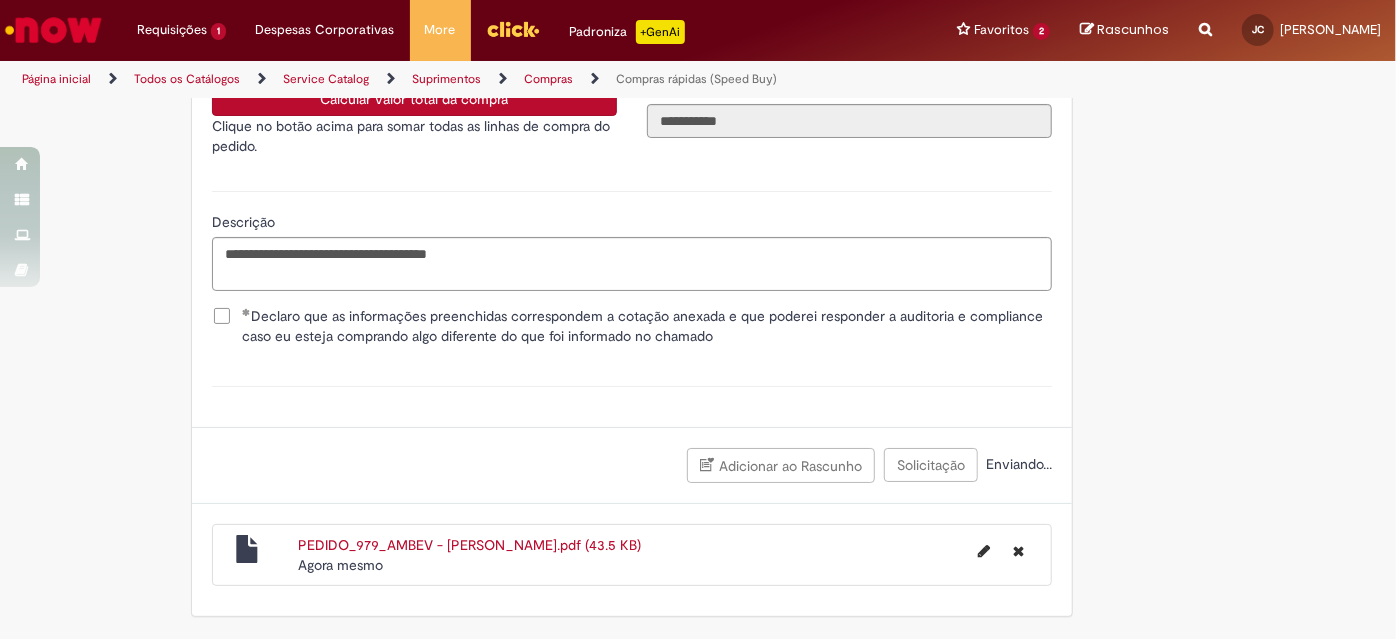 scroll, scrollTop: 3677, scrollLeft: 0, axis: vertical 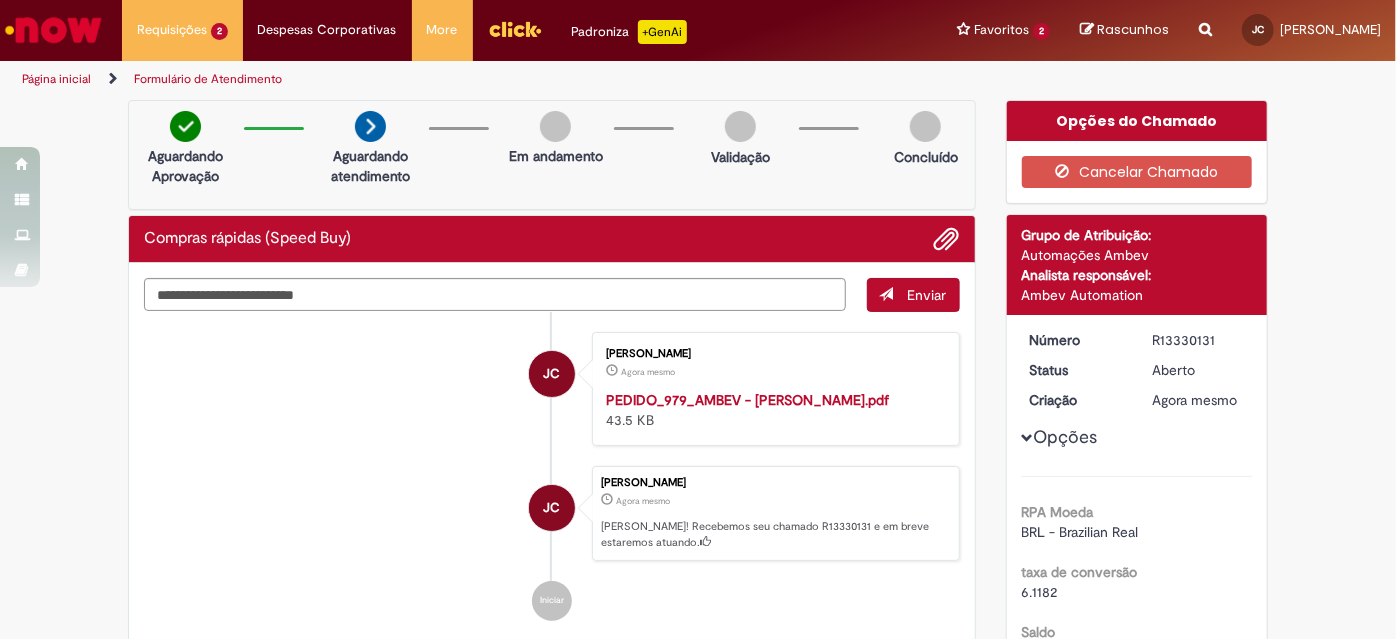 drag, startPoint x: 1216, startPoint y: 338, endPoint x: 1135, endPoint y: 333, distance: 81.154175 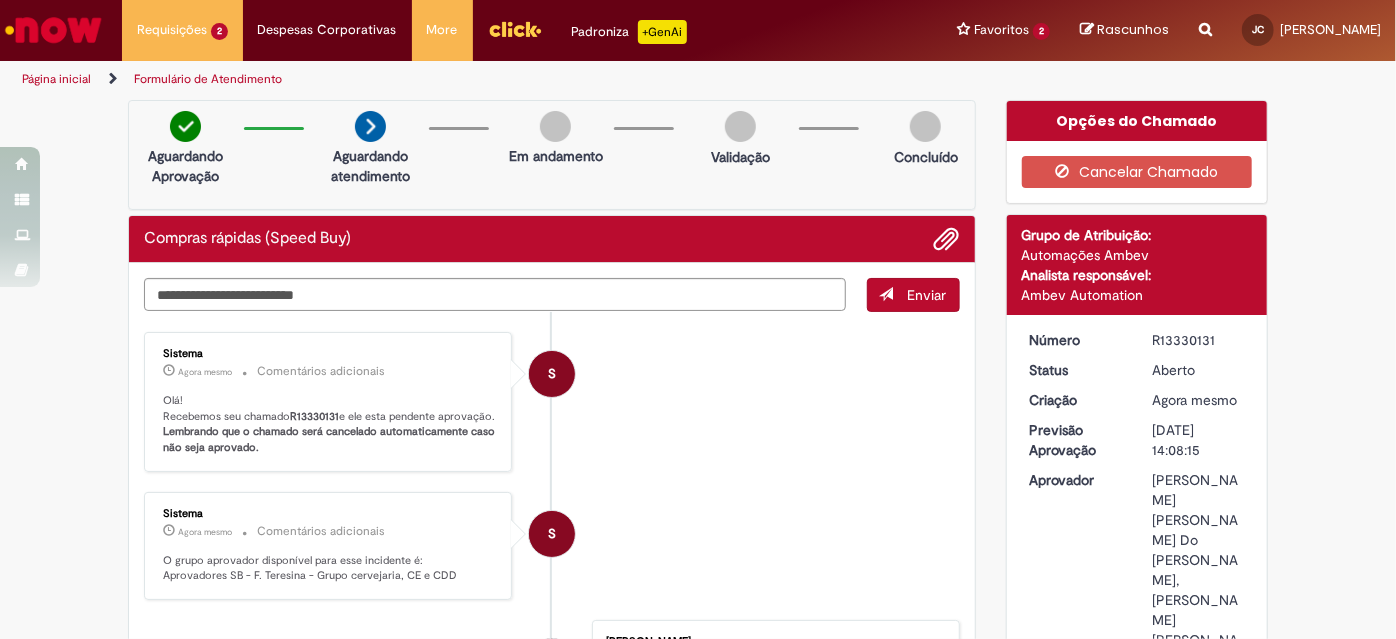 click on "S
Sistema
Agora mesmo Agora mesmo     Comentários adicionais
Olá!  Recebemos seu chamado  R13330131  e ele esta pendente aprovação.  Lembrando que o chamado será cancelado automaticamente caso não seja aprovado." at bounding box center (552, 402) 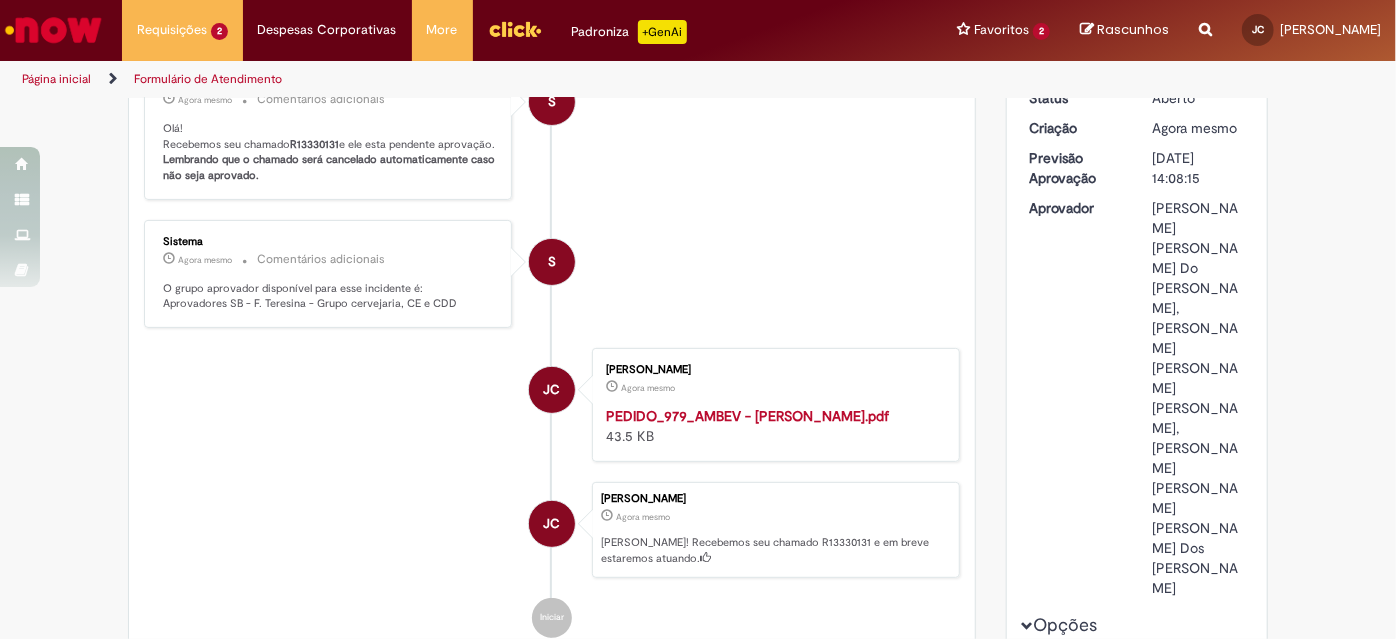drag, startPoint x: 1221, startPoint y: 451, endPoint x: 1122, endPoint y: 242, distance: 231.26175 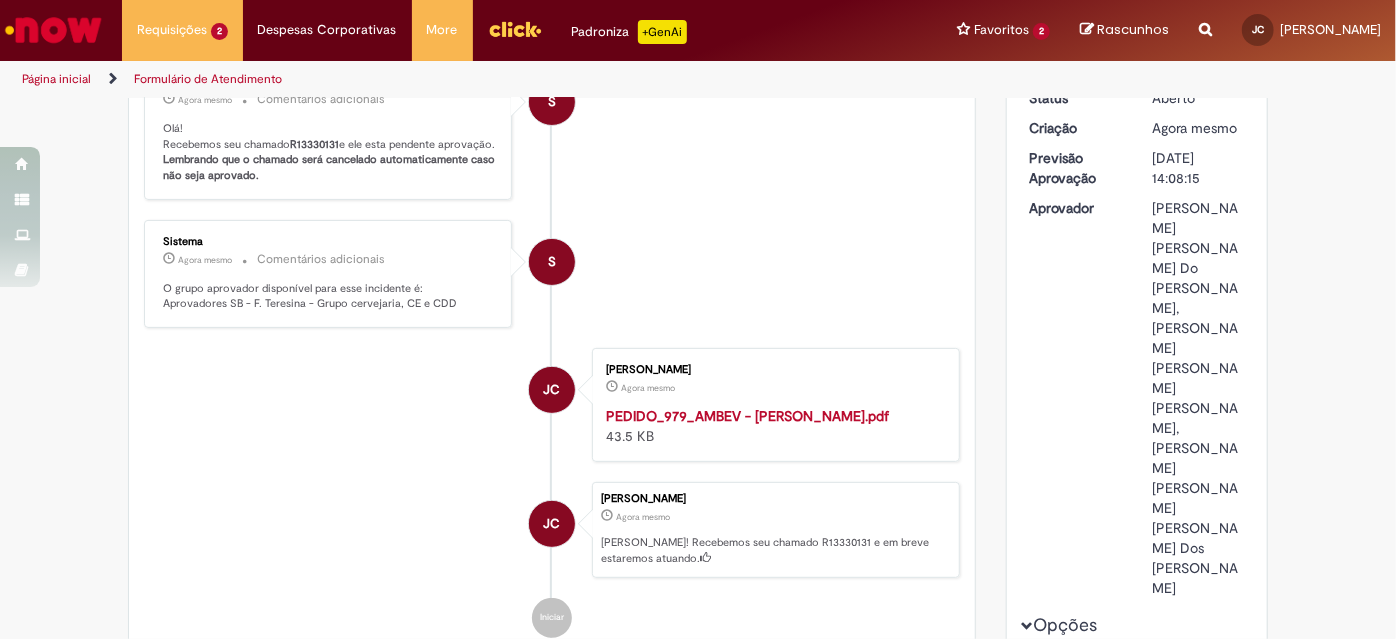 scroll, scrollTop: 0, scrollLeft: 0, axis: both 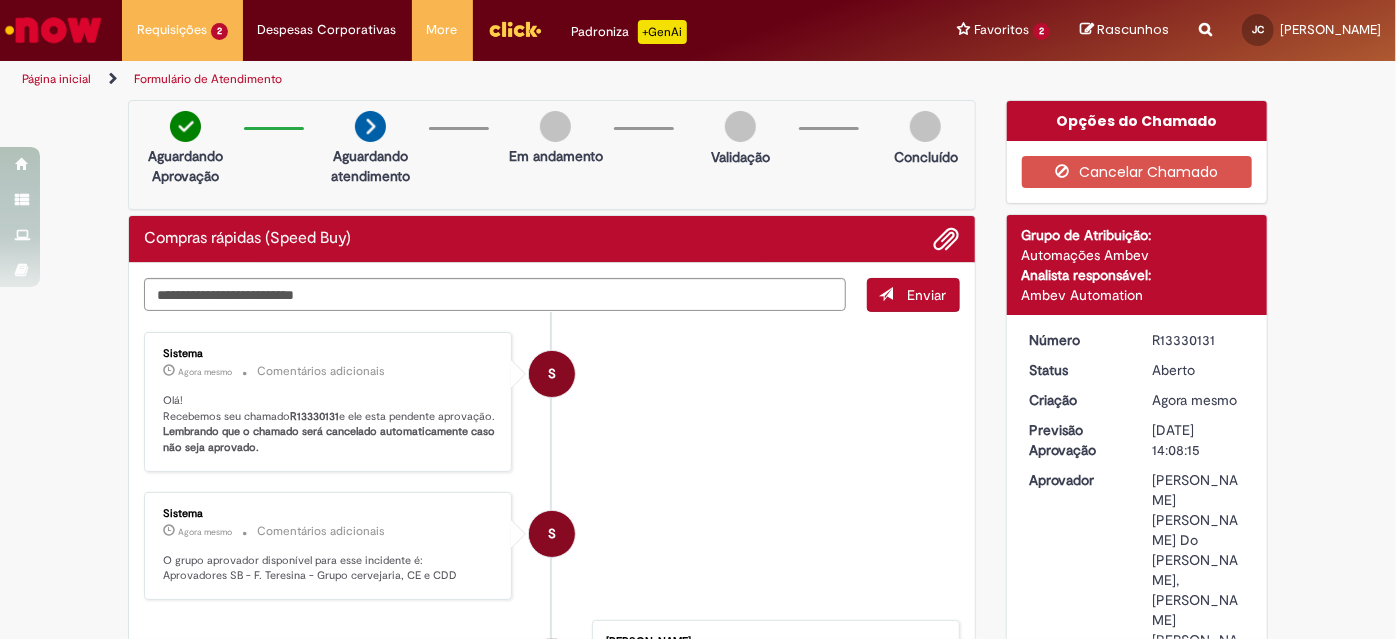 drag, startPoint x: 1210, startPoint y: 337, endPoint x: 1147, endPoint y: 335, distance: 63.03174 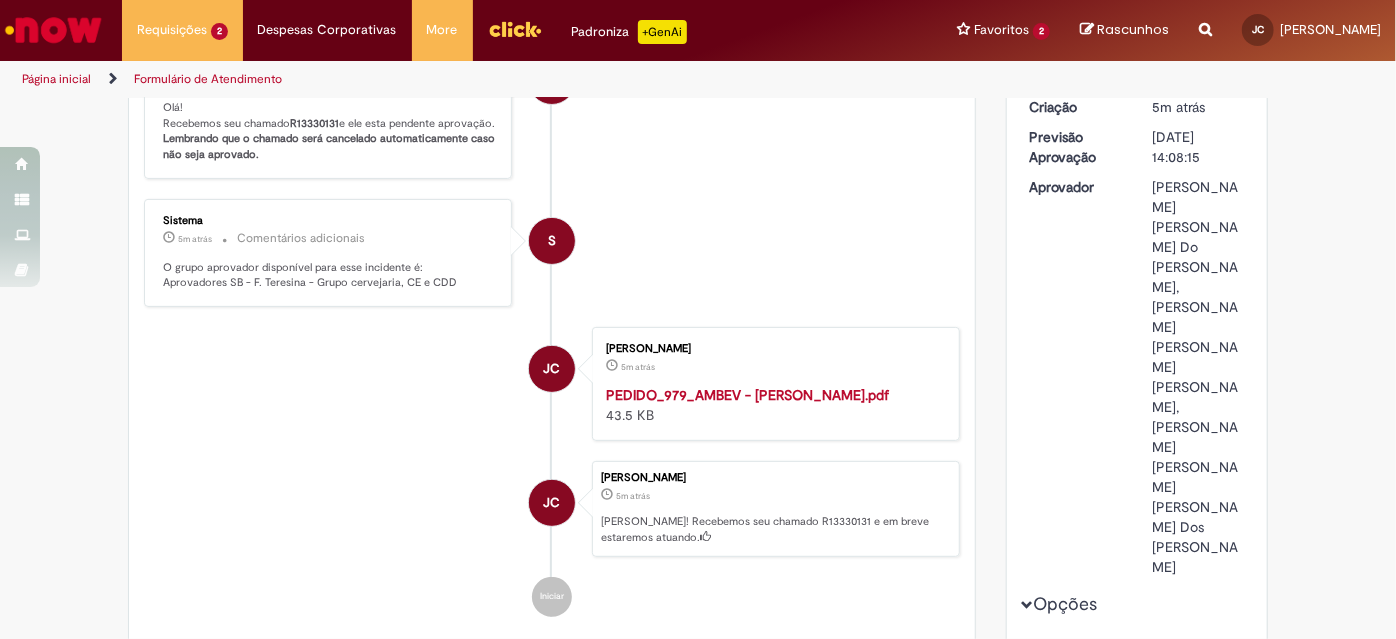 scroll, scrollTop: 303, scrollLeft: 0, axis: vertical 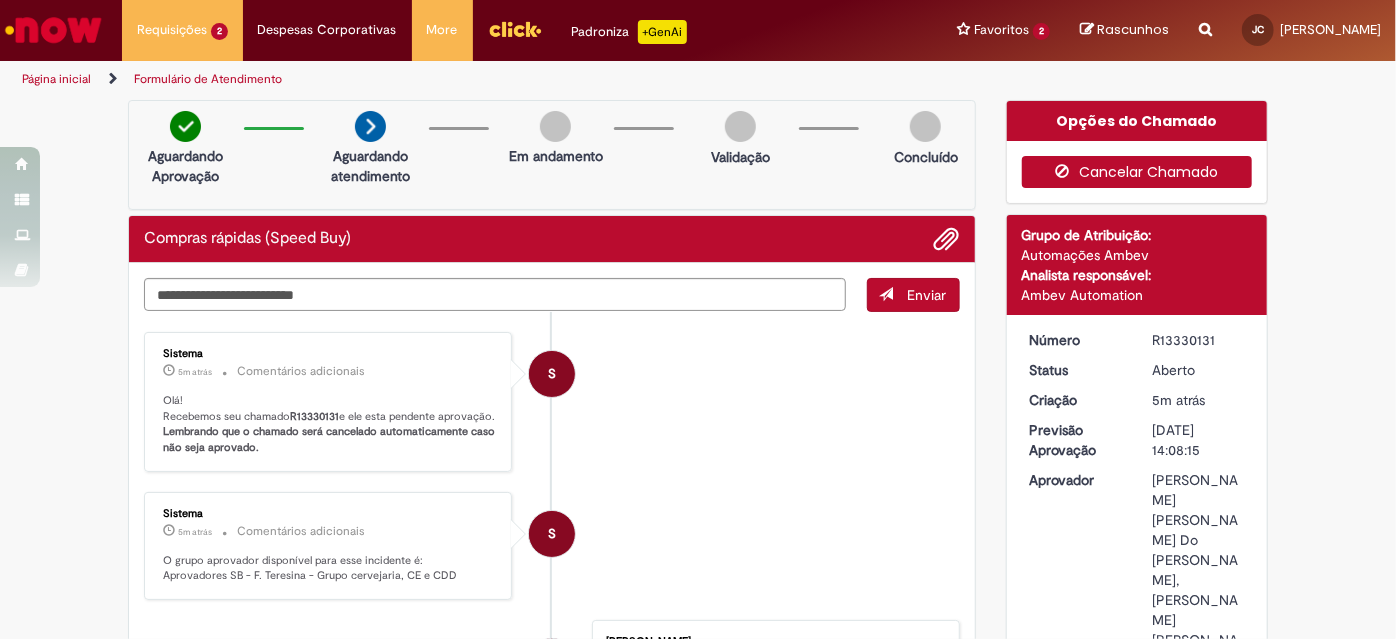 click on "Cancelar Chamado" at bounding box center (1137, 172) 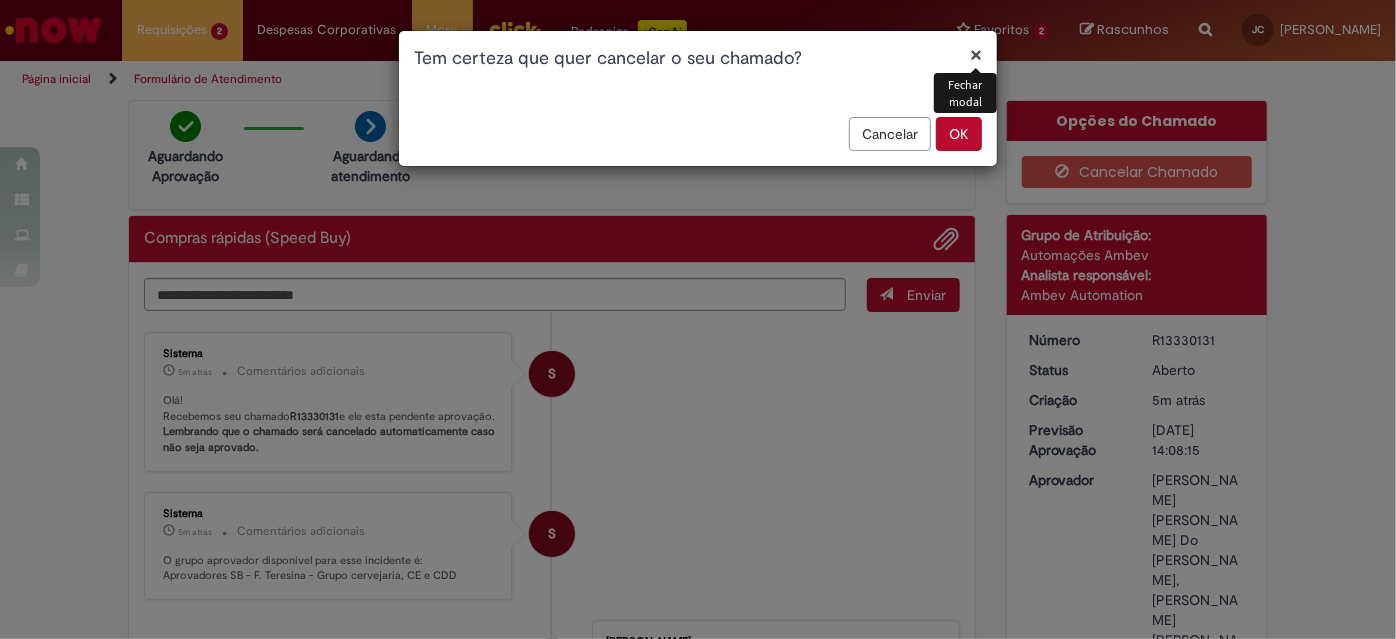 click on "OK" at bounding box center [959, 134] 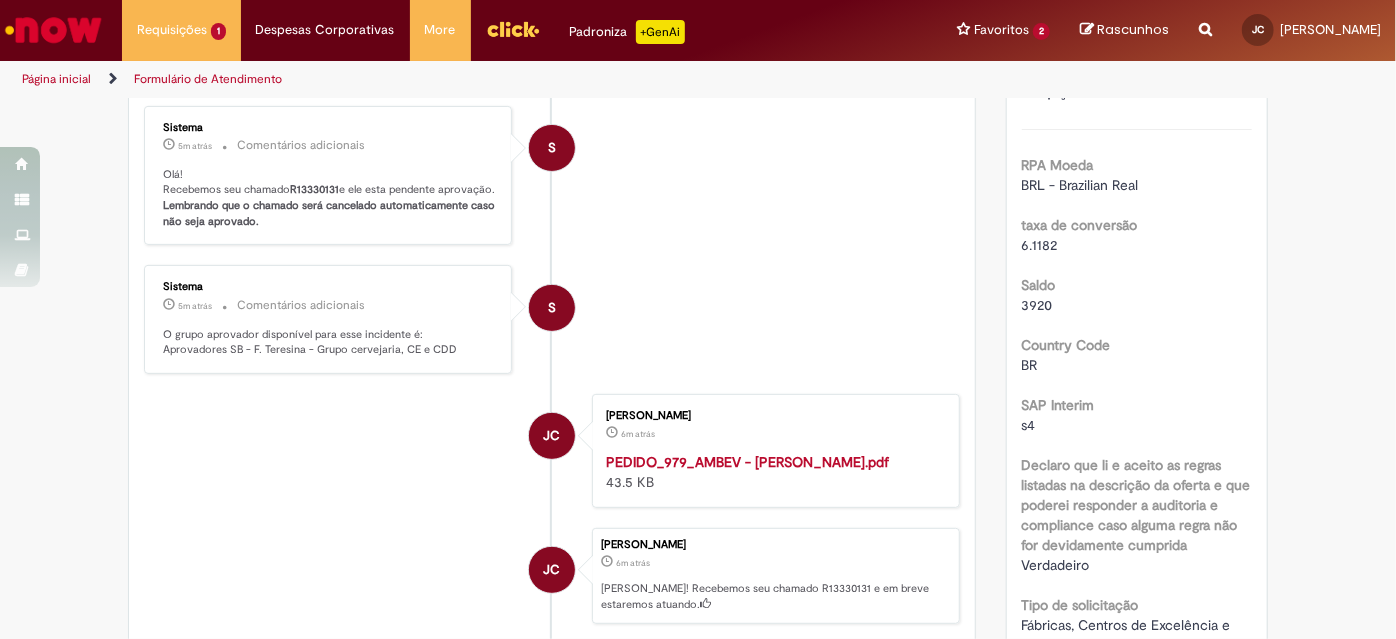 scroll, scrollTop: 0, scrollLeft: 0, axis: both 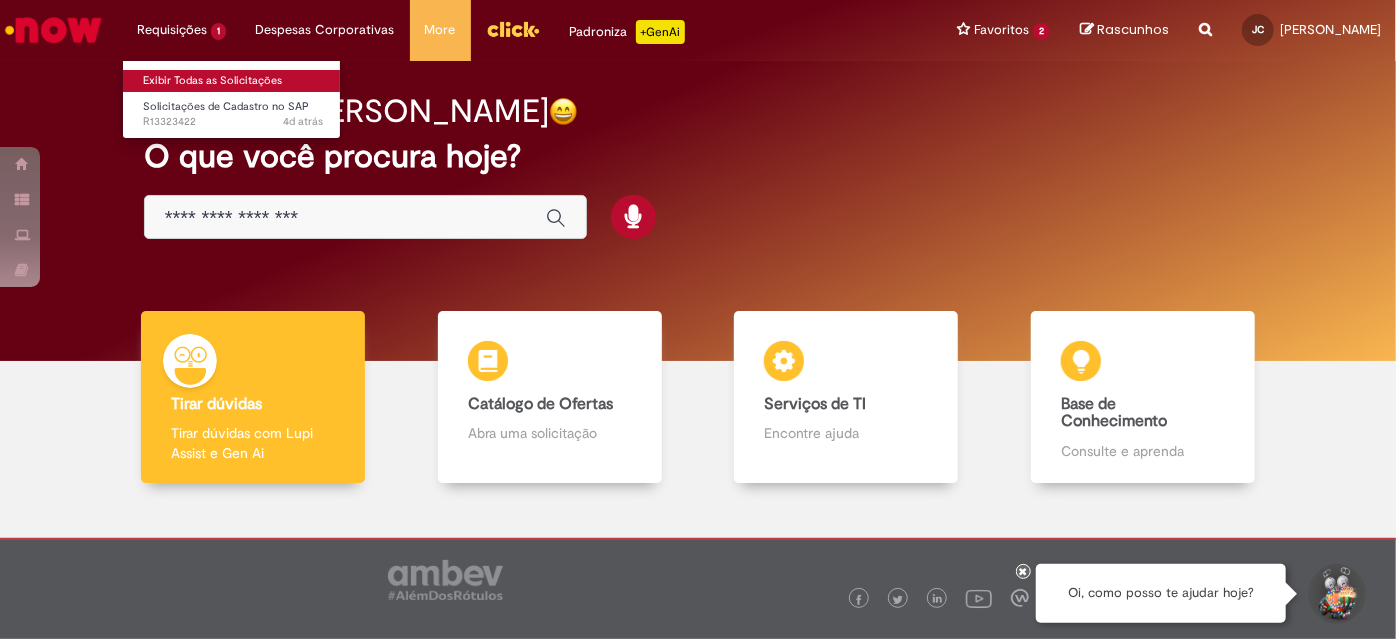 click on "Exibir Todas as Solicitações" at bounding box center (233, 81) 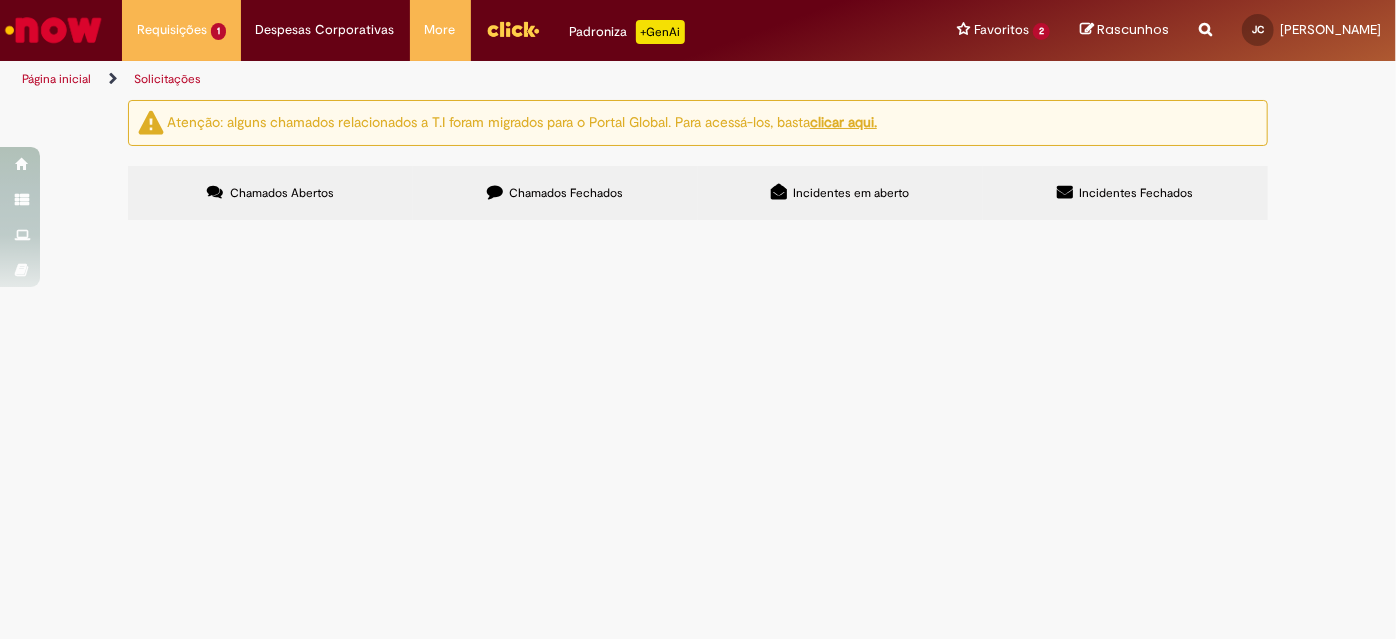 click on "Chamados Fechados" at bounding box center (567, 193) 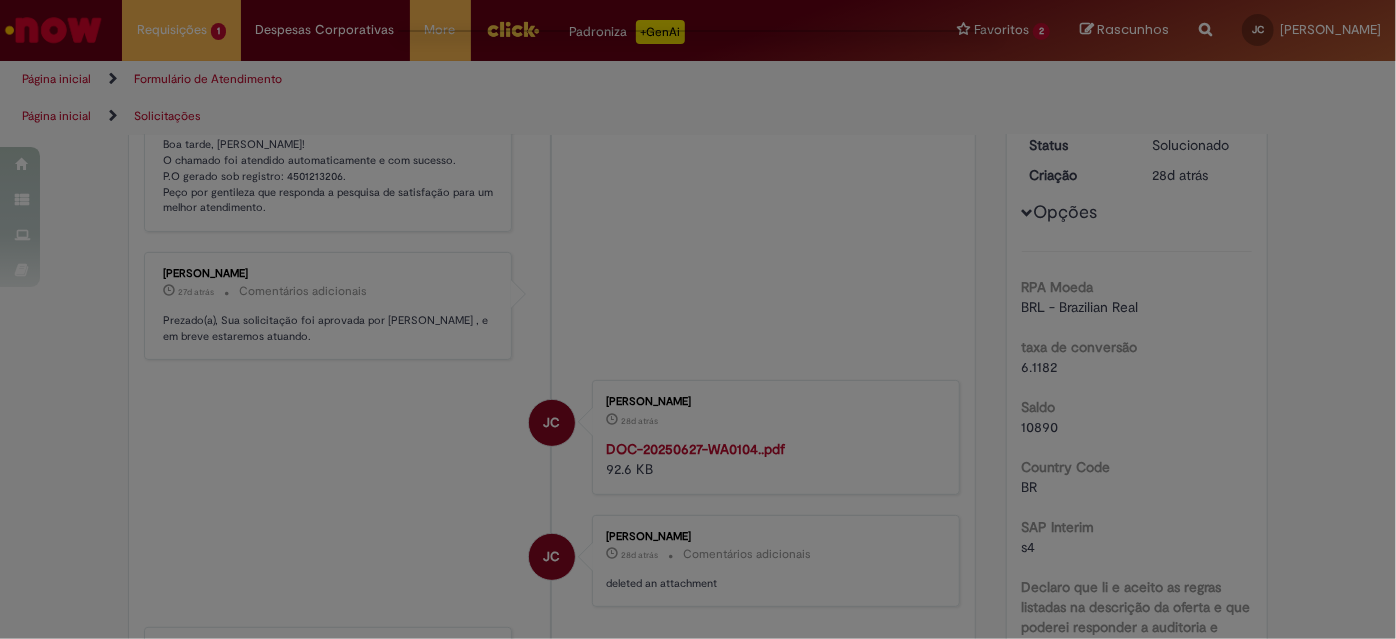 scroll, scrollTop: 0, scrollLeft: 0, axis: both 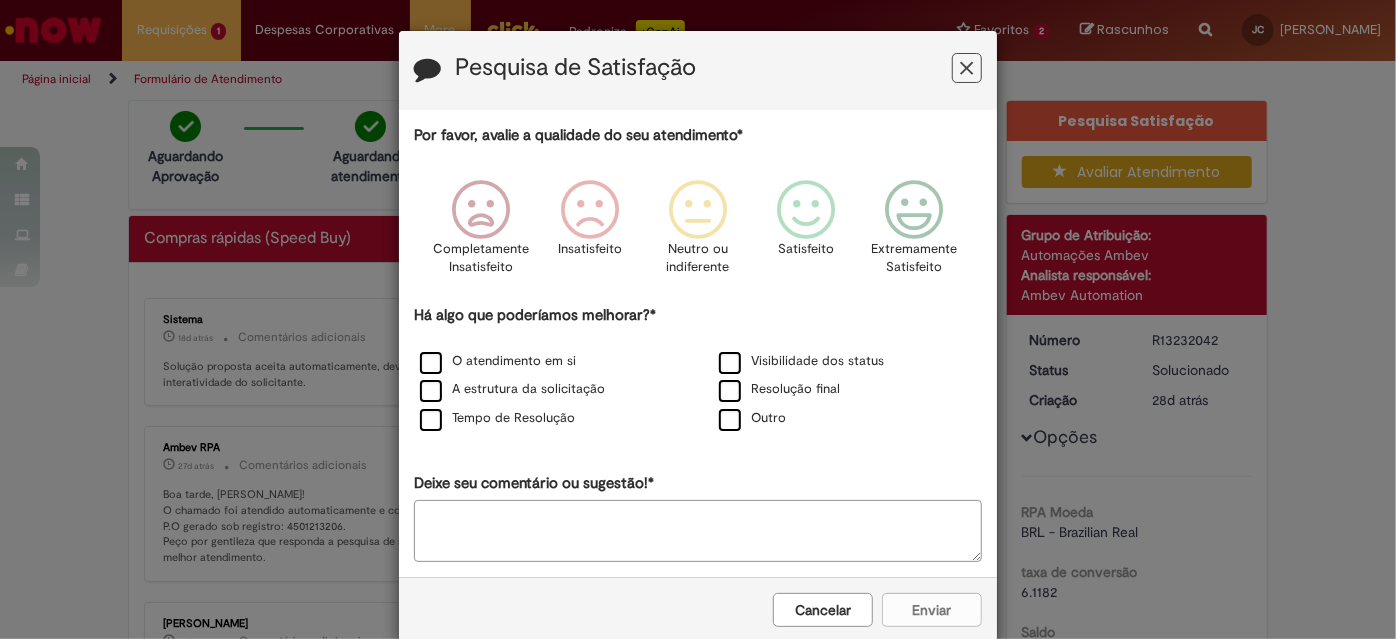 click at bounding box center [967, 68] 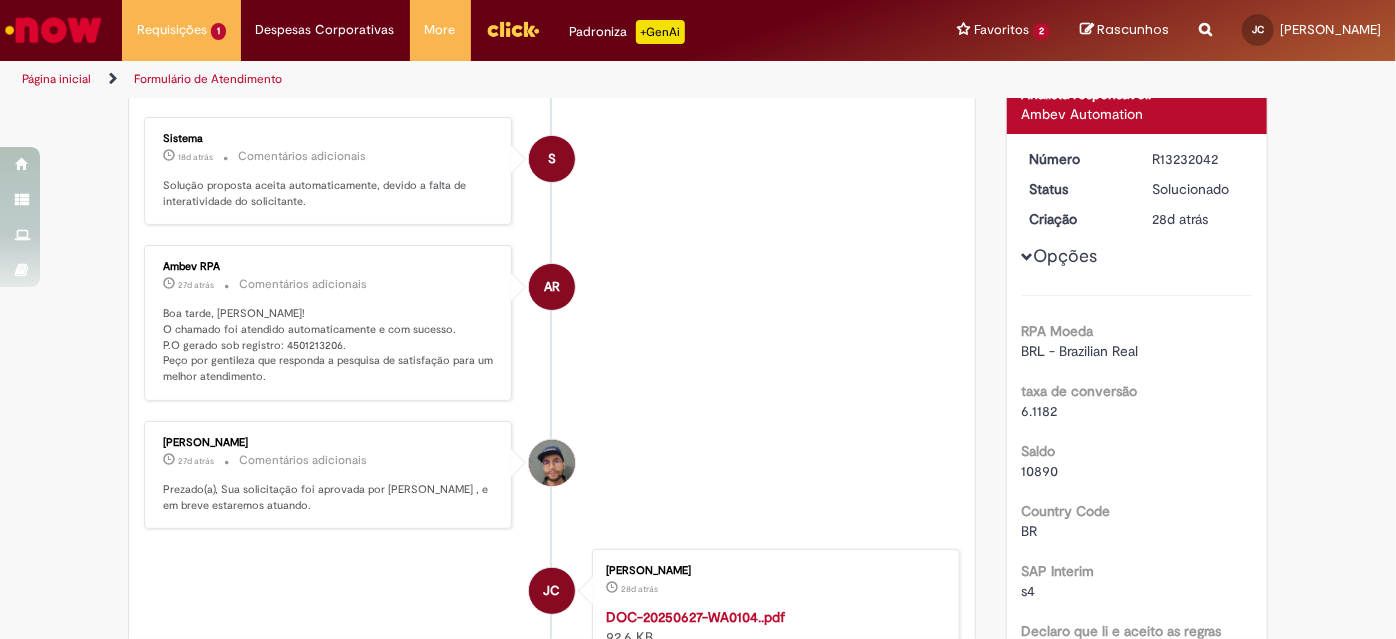 scroll, scrollTop: 0, scrollLeft: 0, axis: both 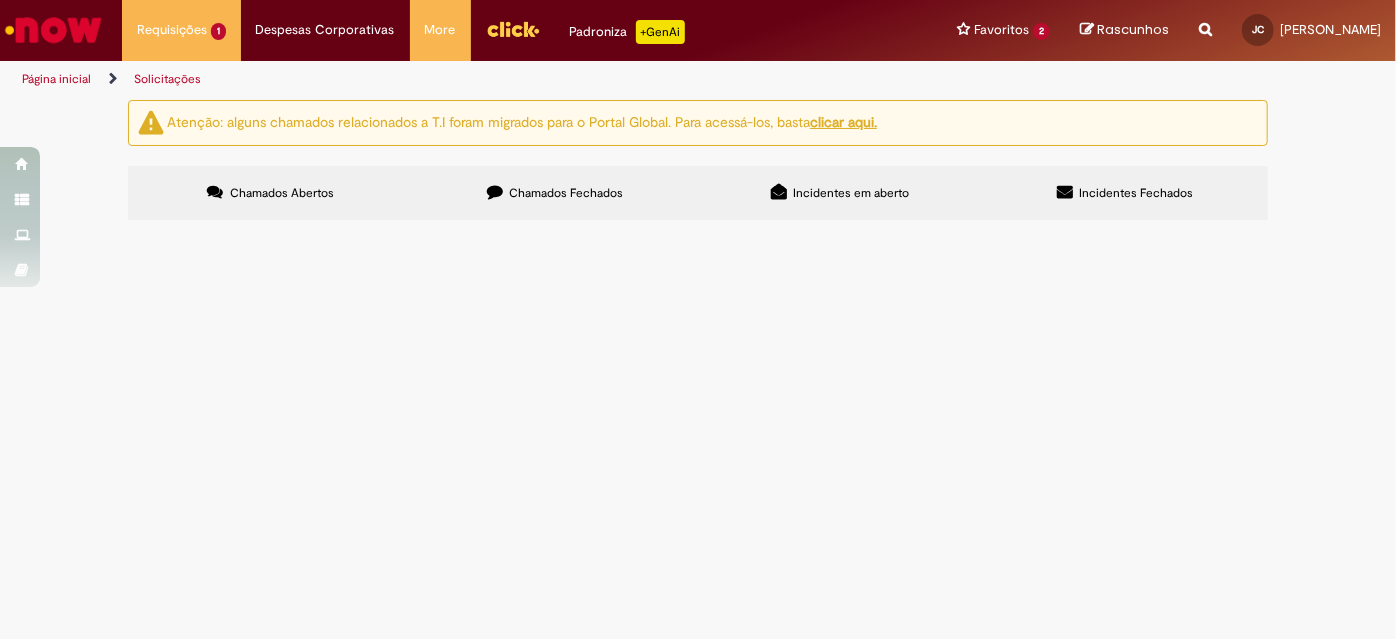 click on "Chamados Fechados" at bounding box center [567, 193] 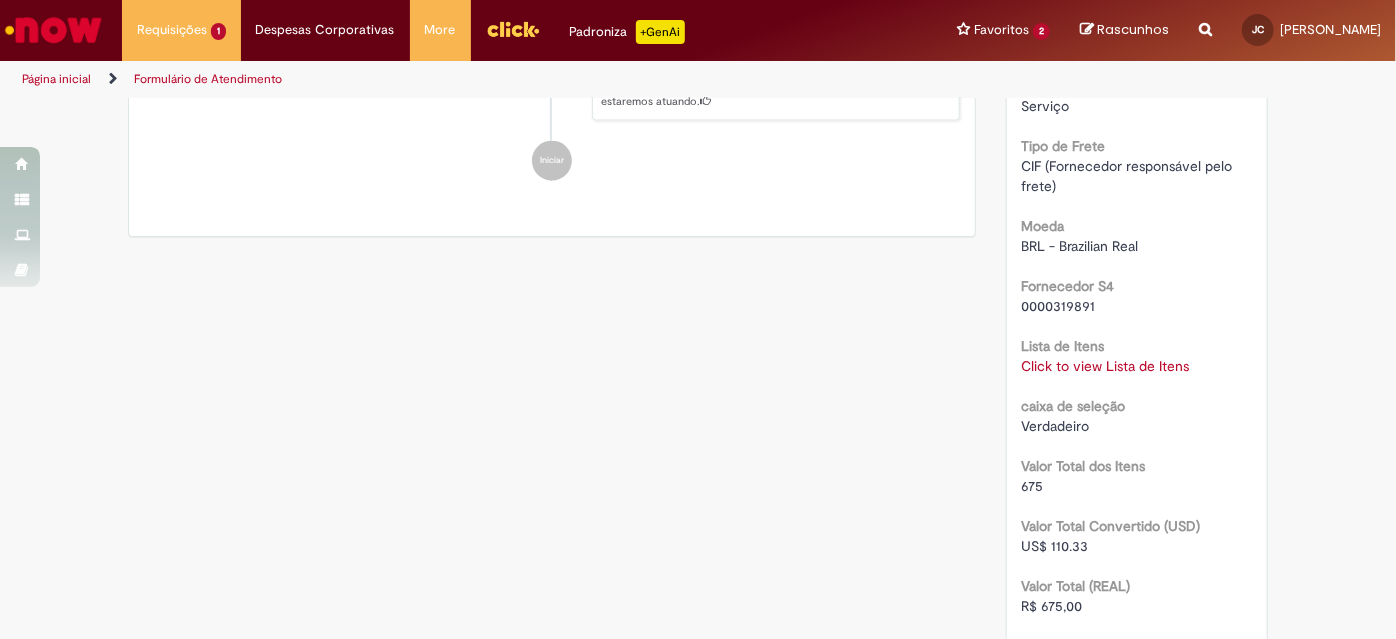 scroll, scrollTop: 1561, scrollLeft: 0, axis: vertical 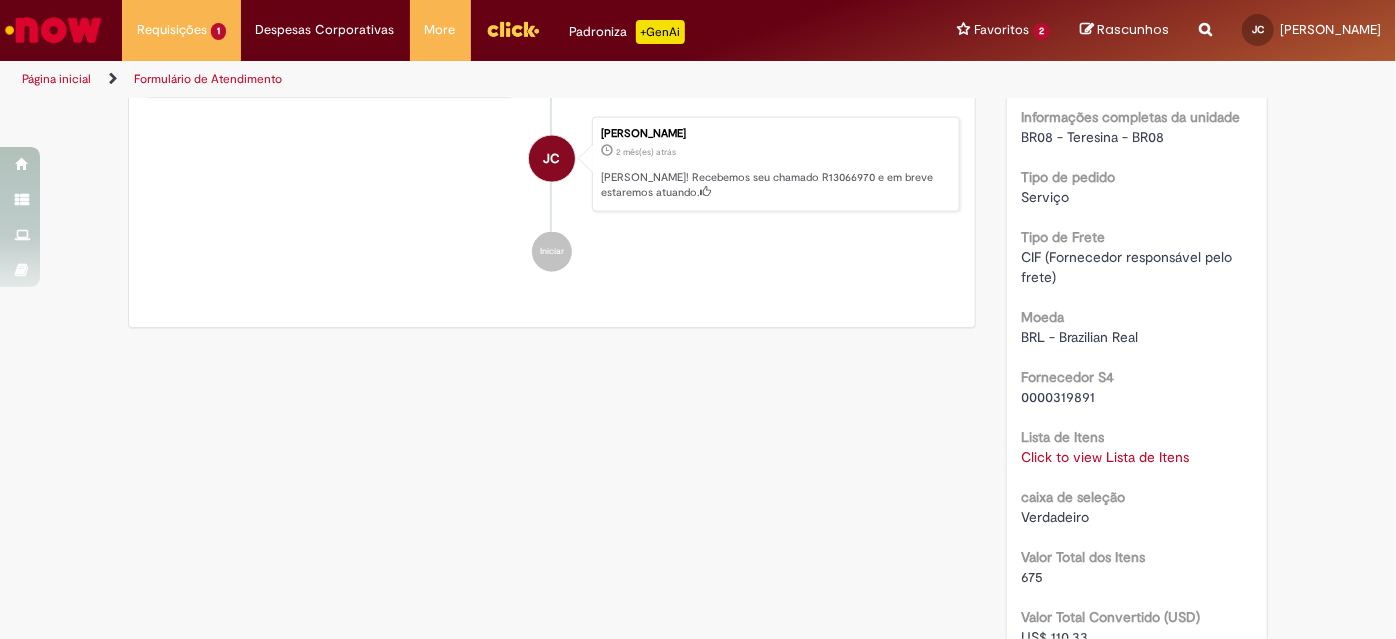 click on "Lista de Itens
Click to view Lista de Itens   Click to view Lista de Itens" at bounding box center [1137, 444] 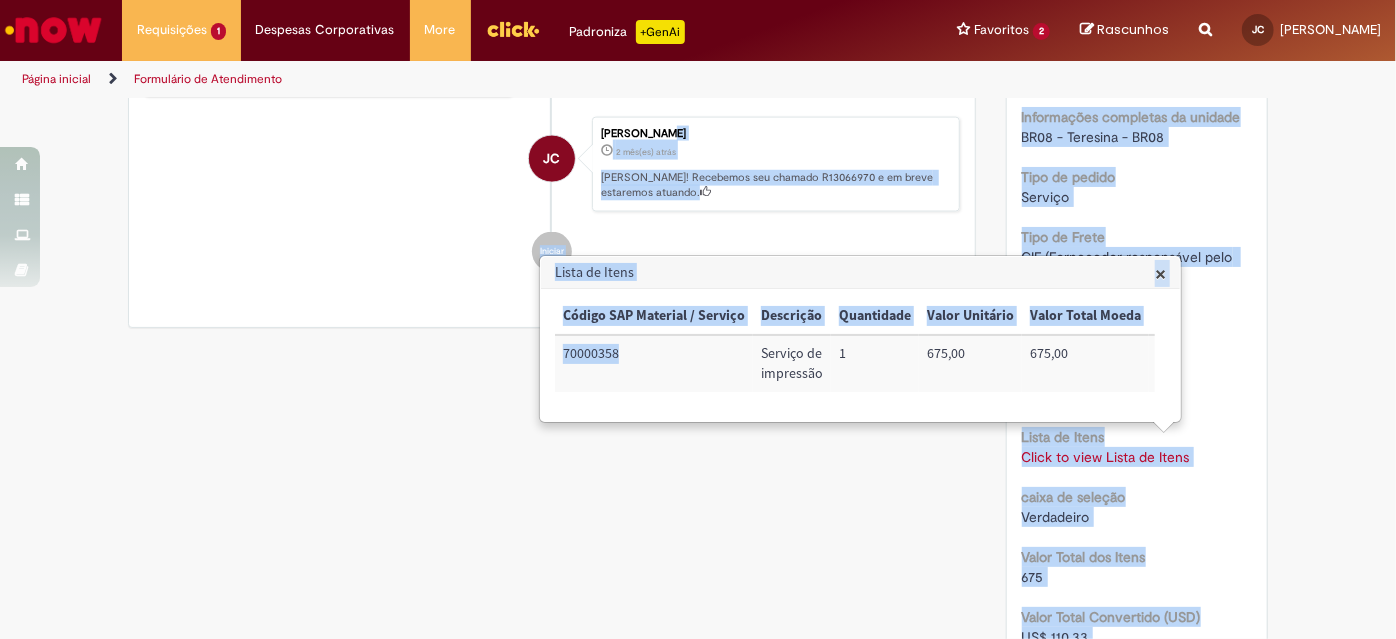drag, startPoint x: 671, startPoint y: 357, endPoint x: 534, endPoint y: 340, distance: 138.05072 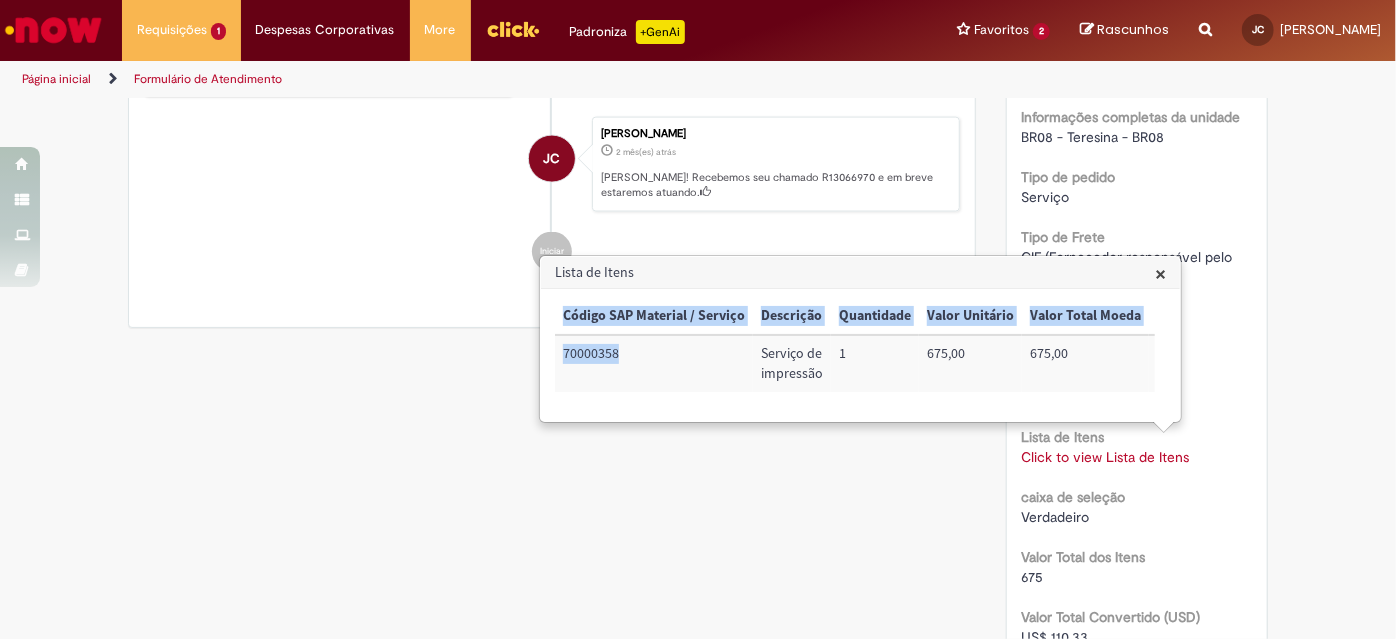 drag, startPoint x: 624, startPoint y: 353, endPoint x: 552, endPoint y: 354, distance: 72.00694 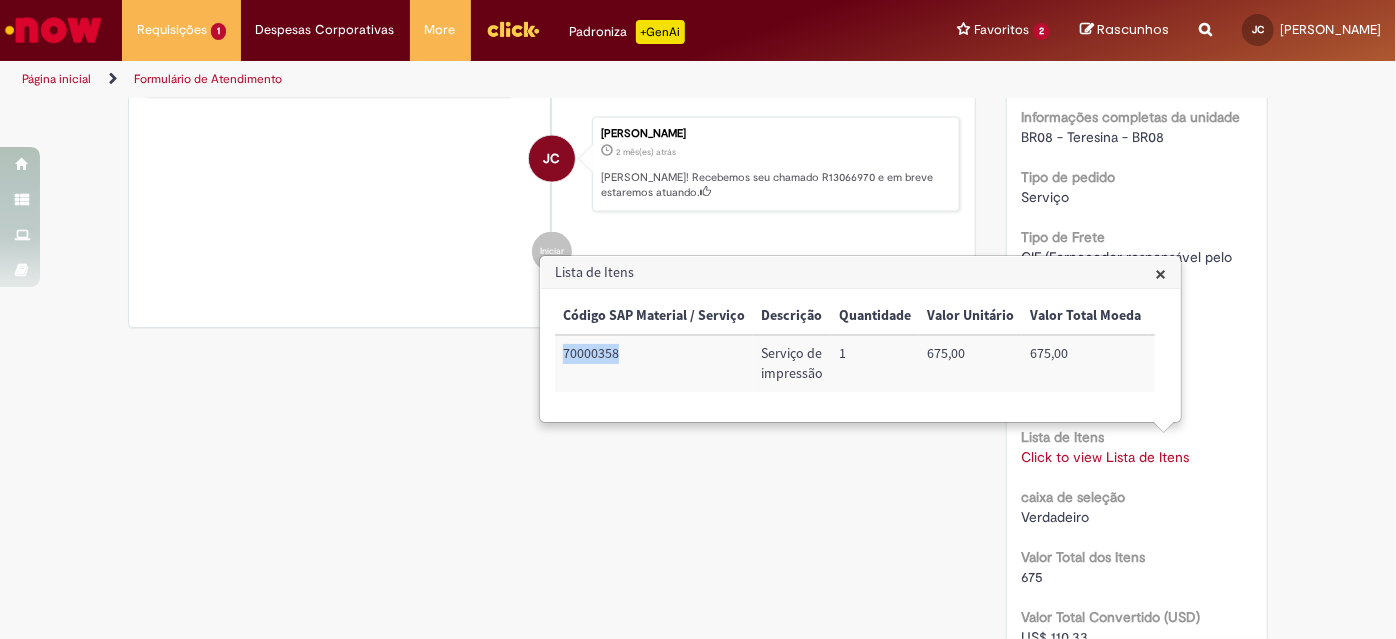 drag, startPoint x: 639, startPoint y: 350, endPoint x: 565, endPoint y: 354, distance: 74.10803 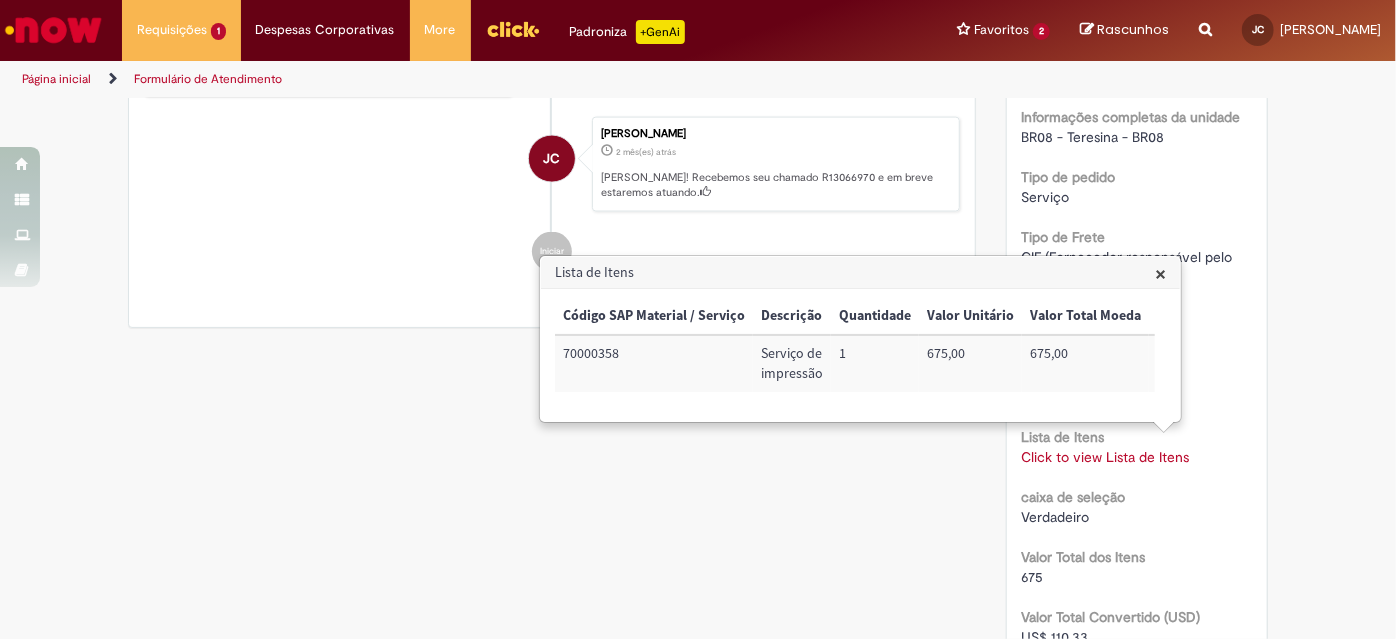 click on "Verificar Código de Barras
Aguardando Aprovação
Aguardando atendimento
Em andamento
Validação
Concluído
Compras rápidas (Speed Buy)
Enviar
S
Sistema
cerca de um mês atrás cerca de um mês atrás     Comentários adicionais
Prezado, usuário. Obs.: Para baixar o arquivo você precisa estar conectado na VPN ou WA
S" at bounding box center [698, -47] 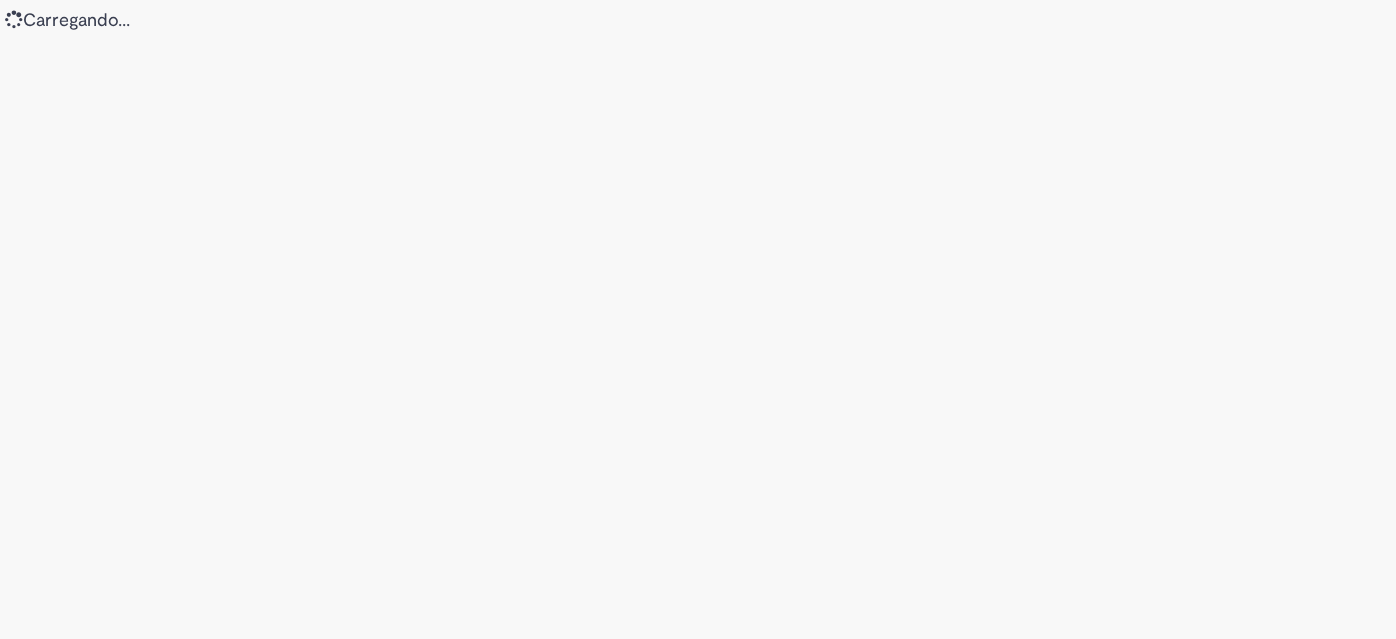 scroll, scrollTop: 0, scrollLeft: 0, axis: both 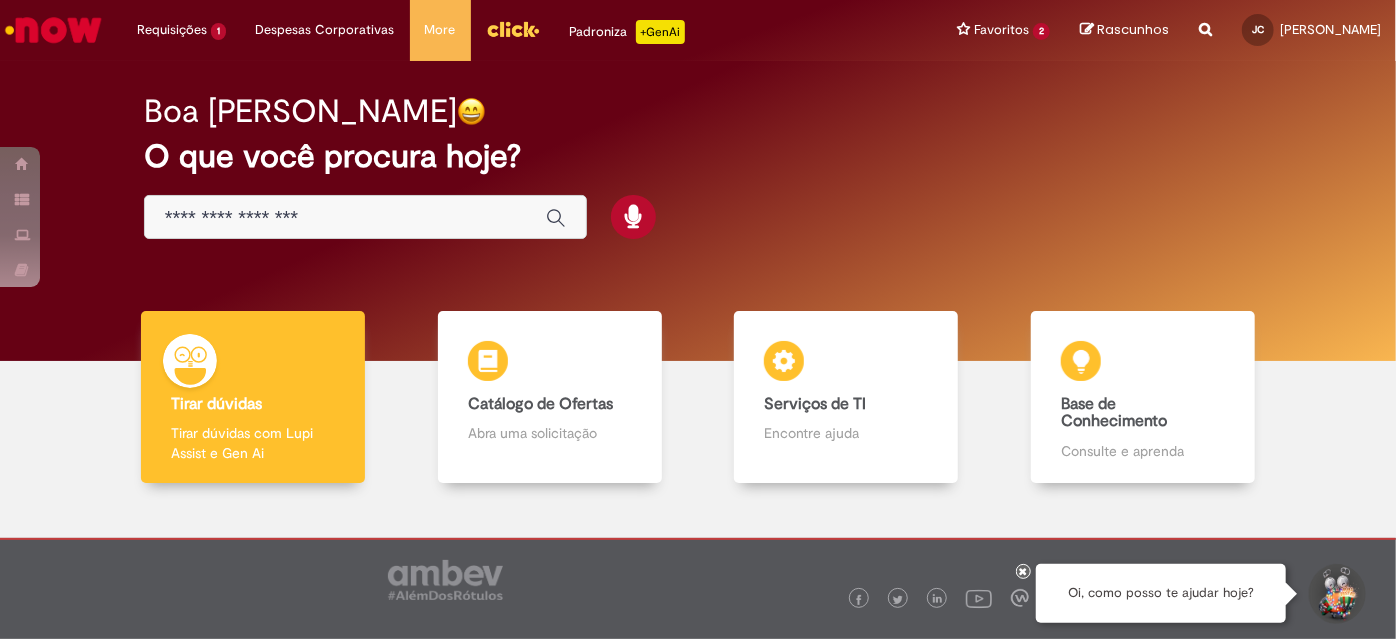 click at bounding box center (345, 218) 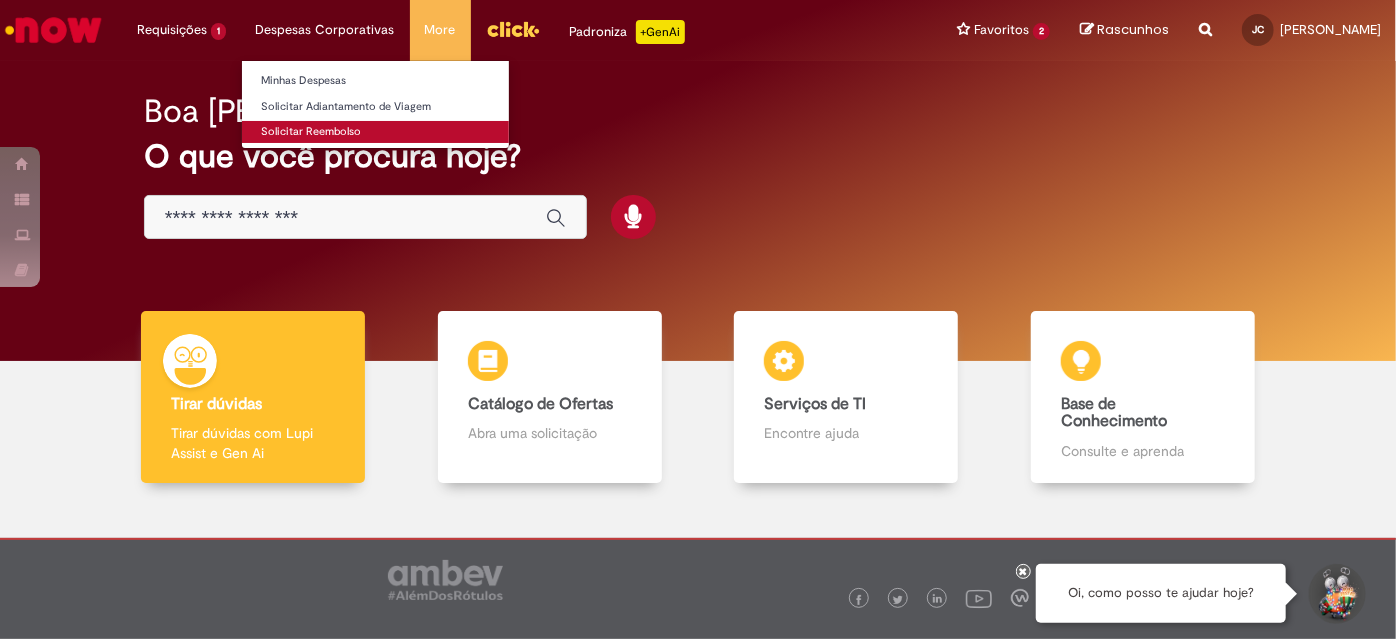 click on "Solicitar Reembolso" at bounding box center [375, 132] 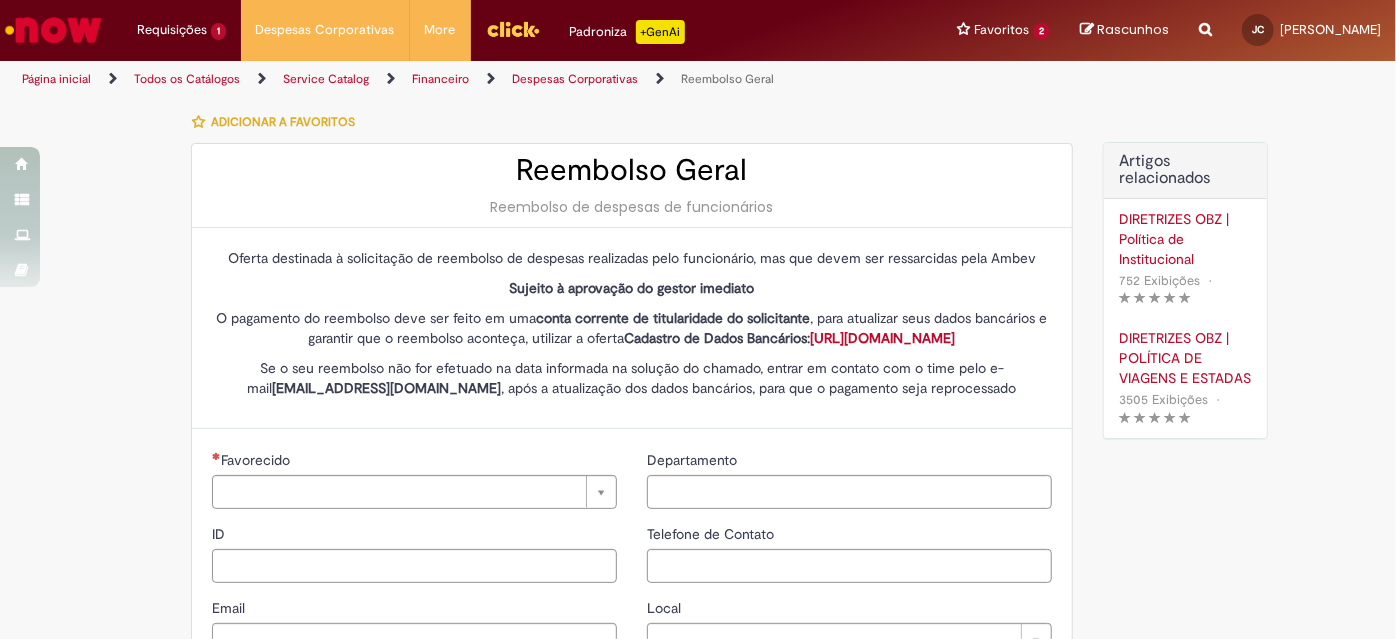 type on "********" 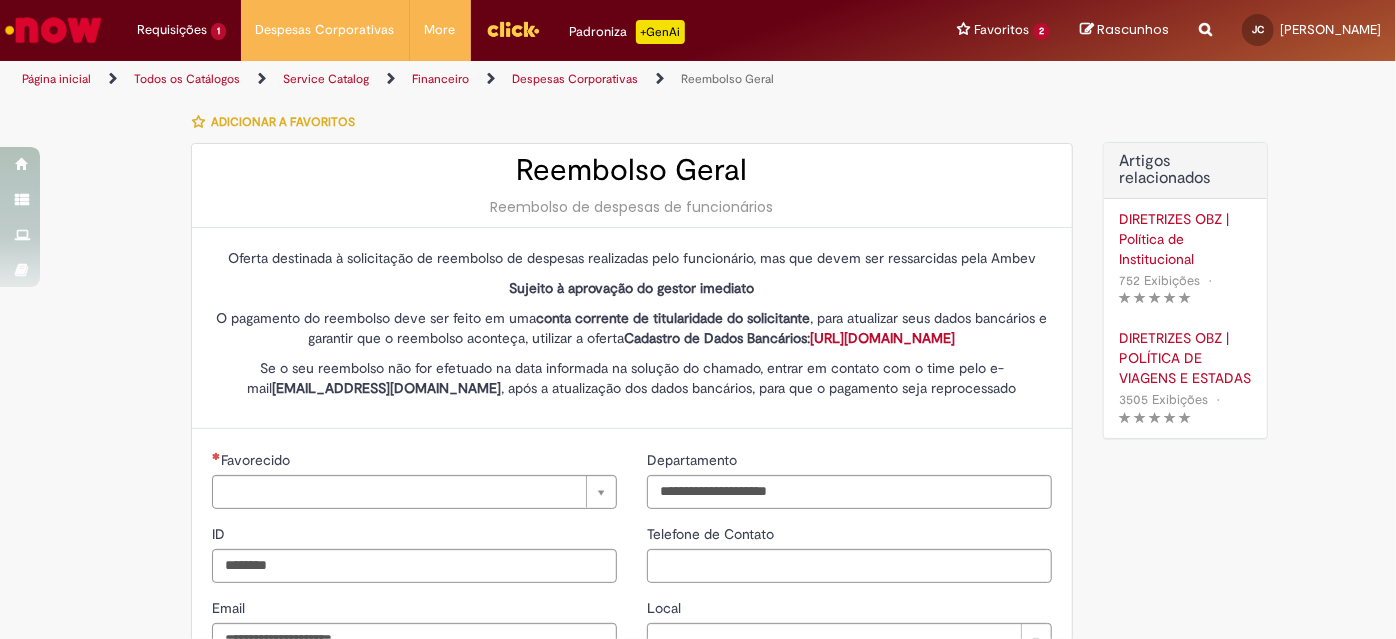 type on "**********" 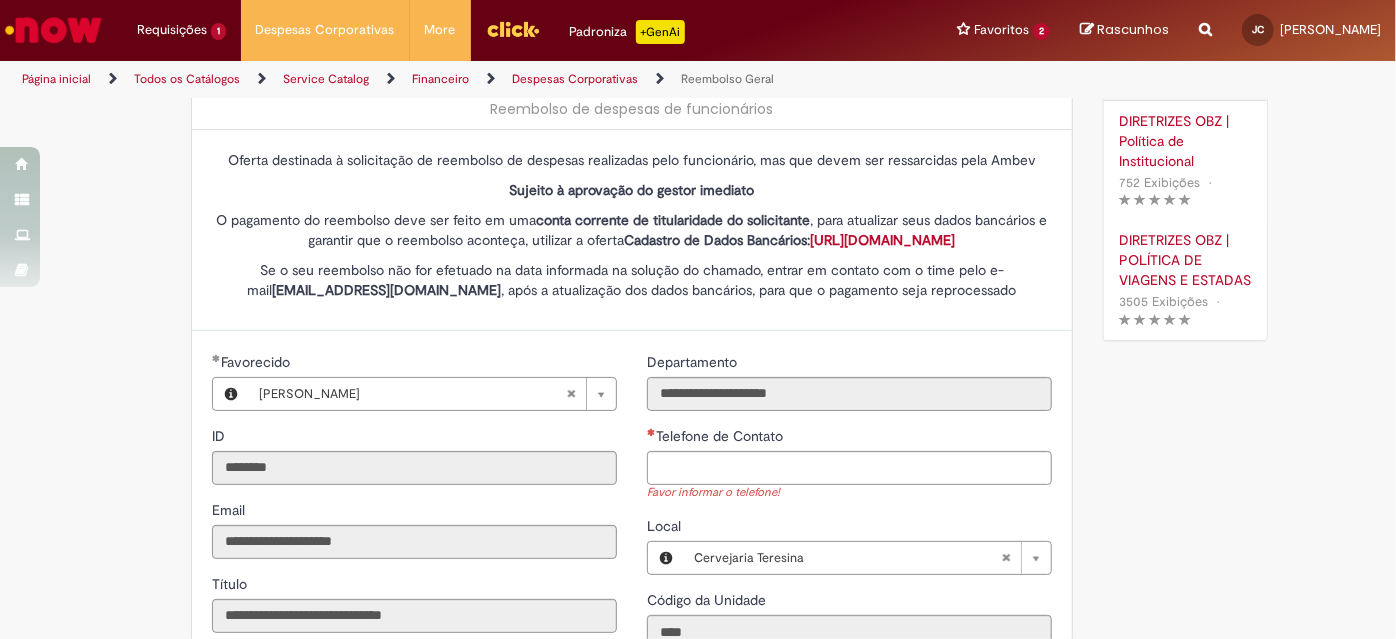 scroll, scrollTop: 0, scrollLeft: 0, axis: both 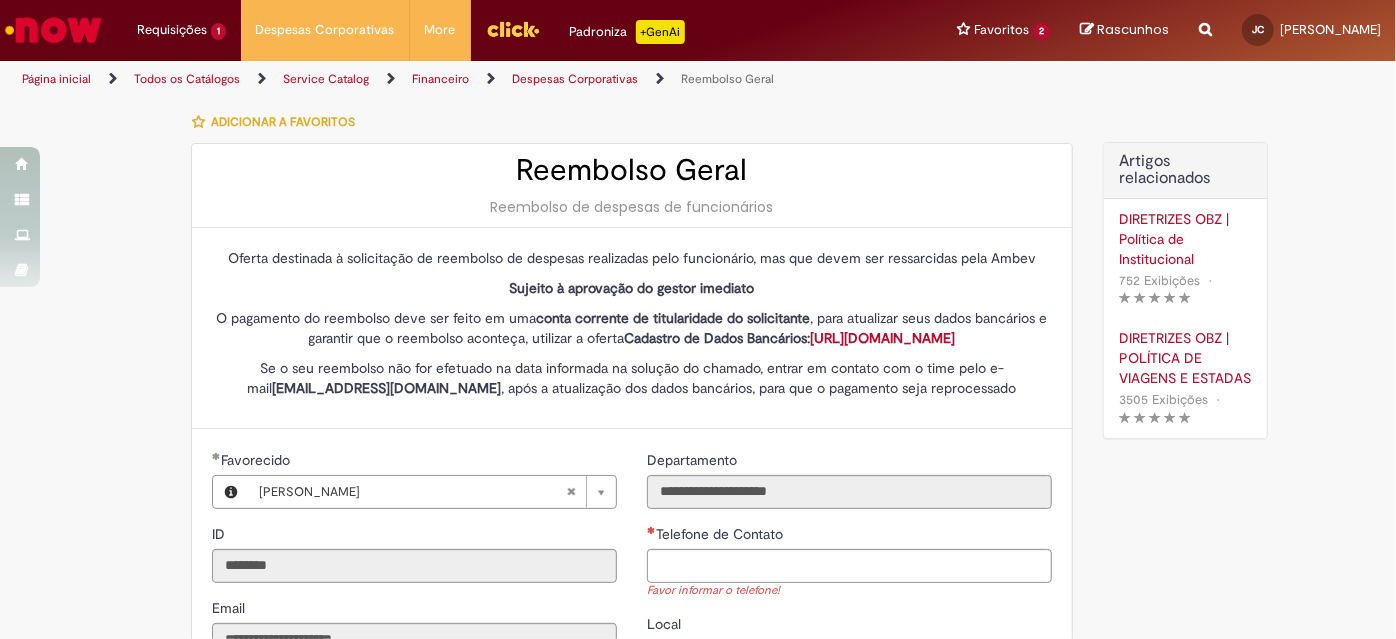 click on "Despesas Corporativas" at bounding box center (575, 79) 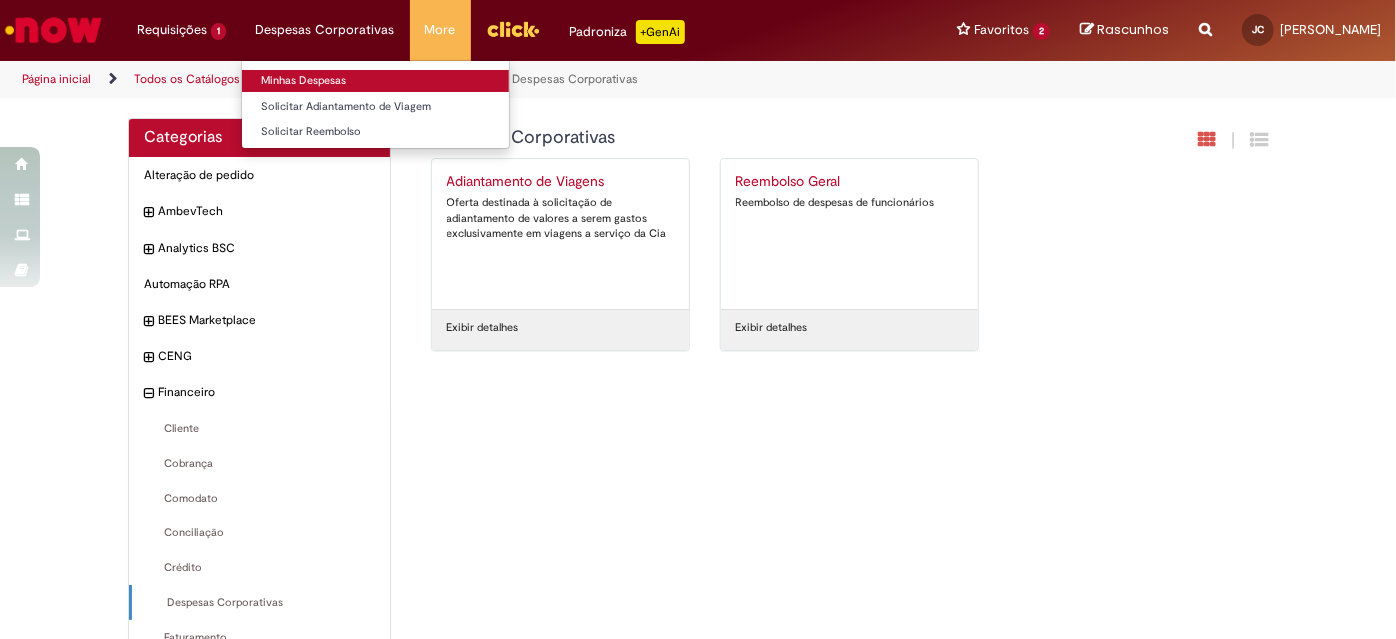 click on "Minhas Despesas" at bounding box center [375, 81] 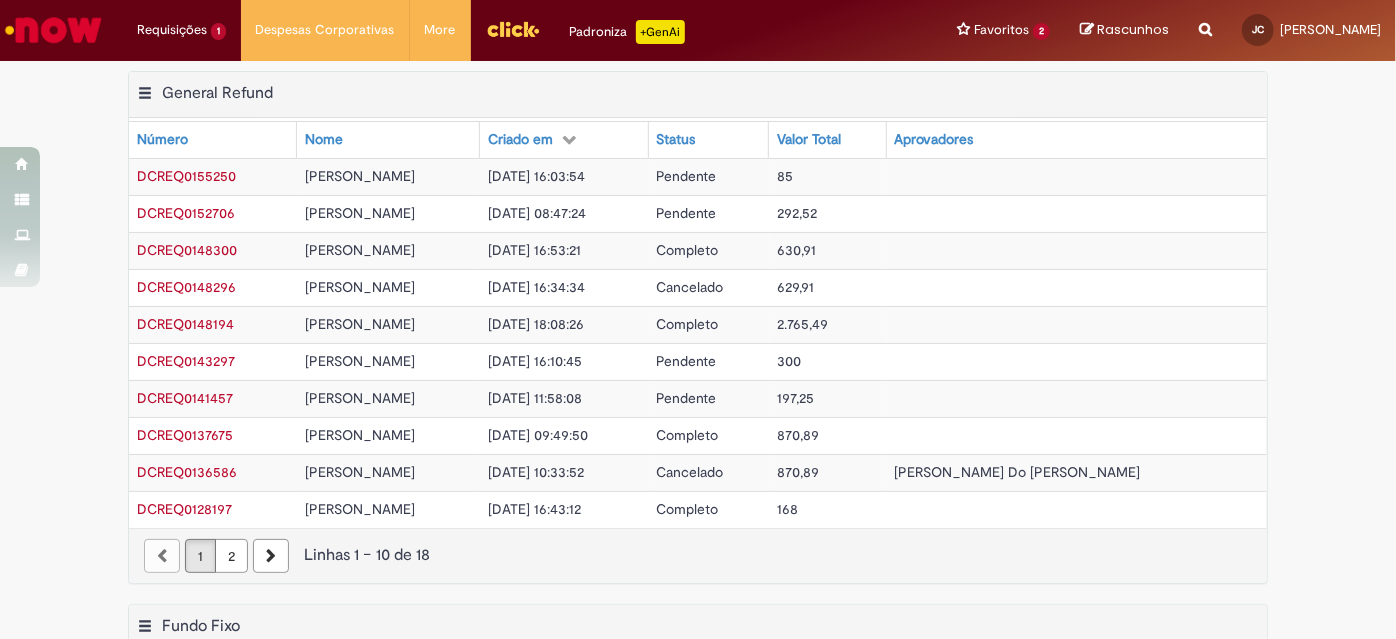 click on "DCREQ0155250" at bounding box center (186, 176) 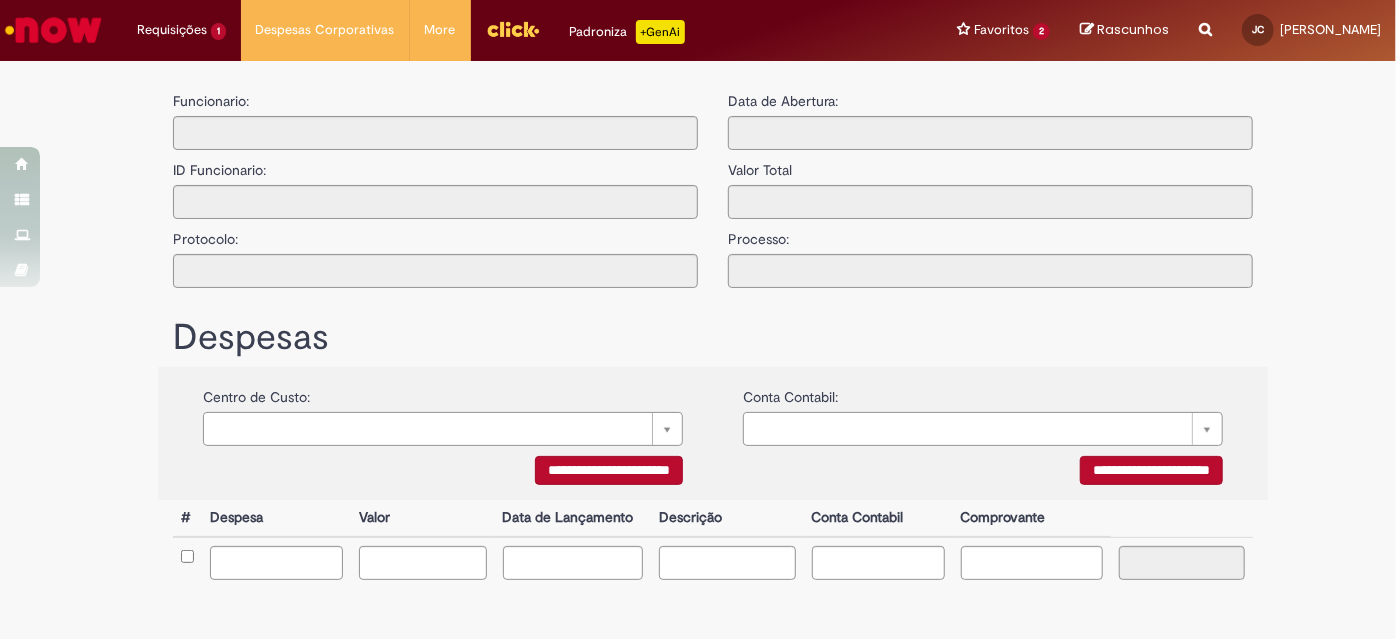 type on "**********" 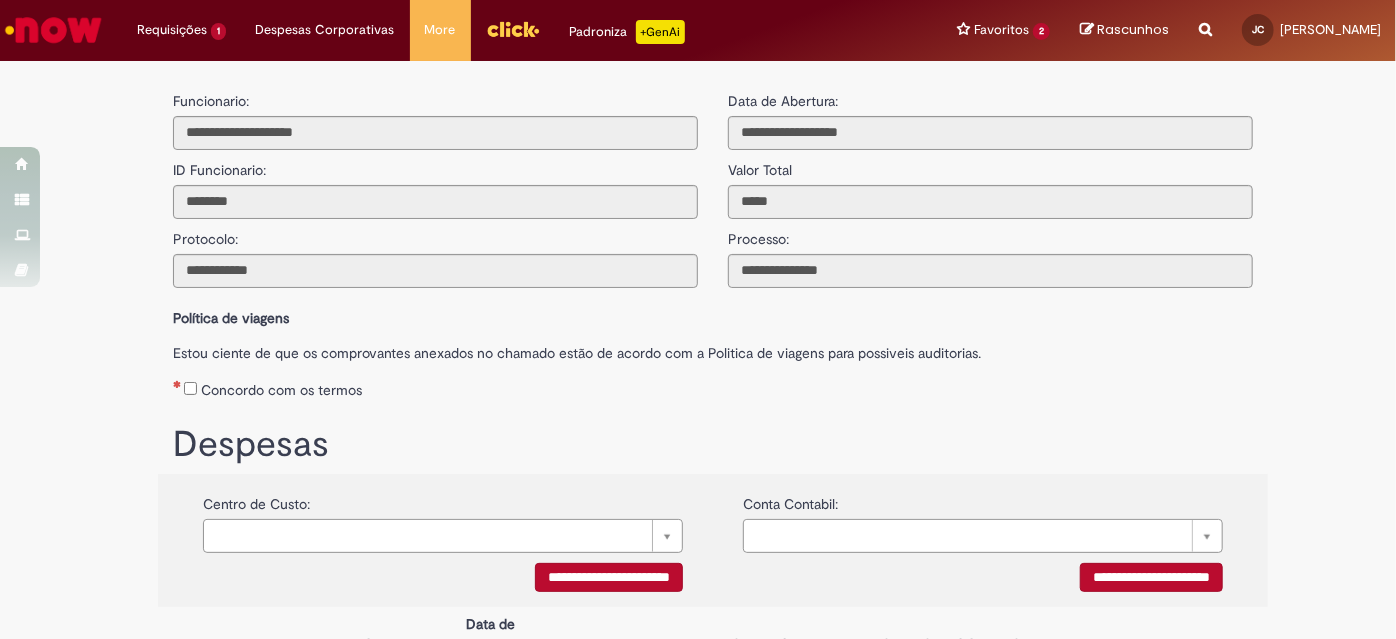 scroll, scrollTop: 319, scrollLeft: 0, axis: vertical 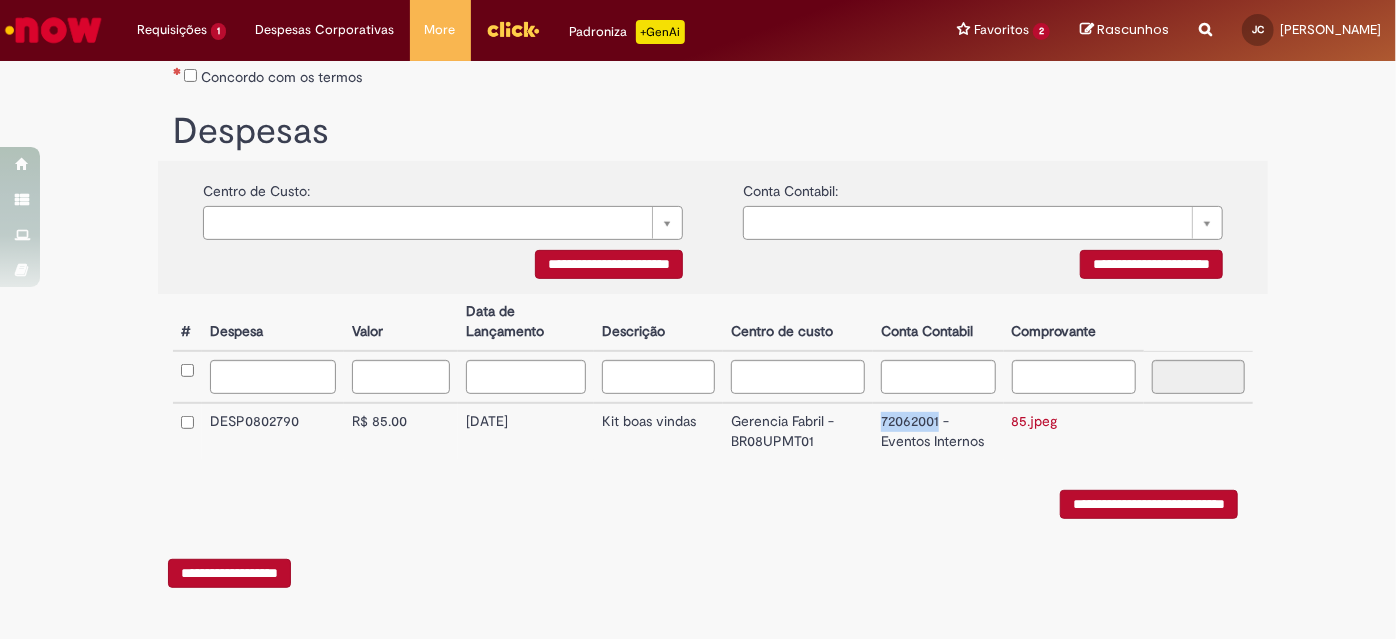 drag, startPoint x: 872, startPoint y: 417, endPoint x: 934, endPoint y: 421, distance: 62.1289 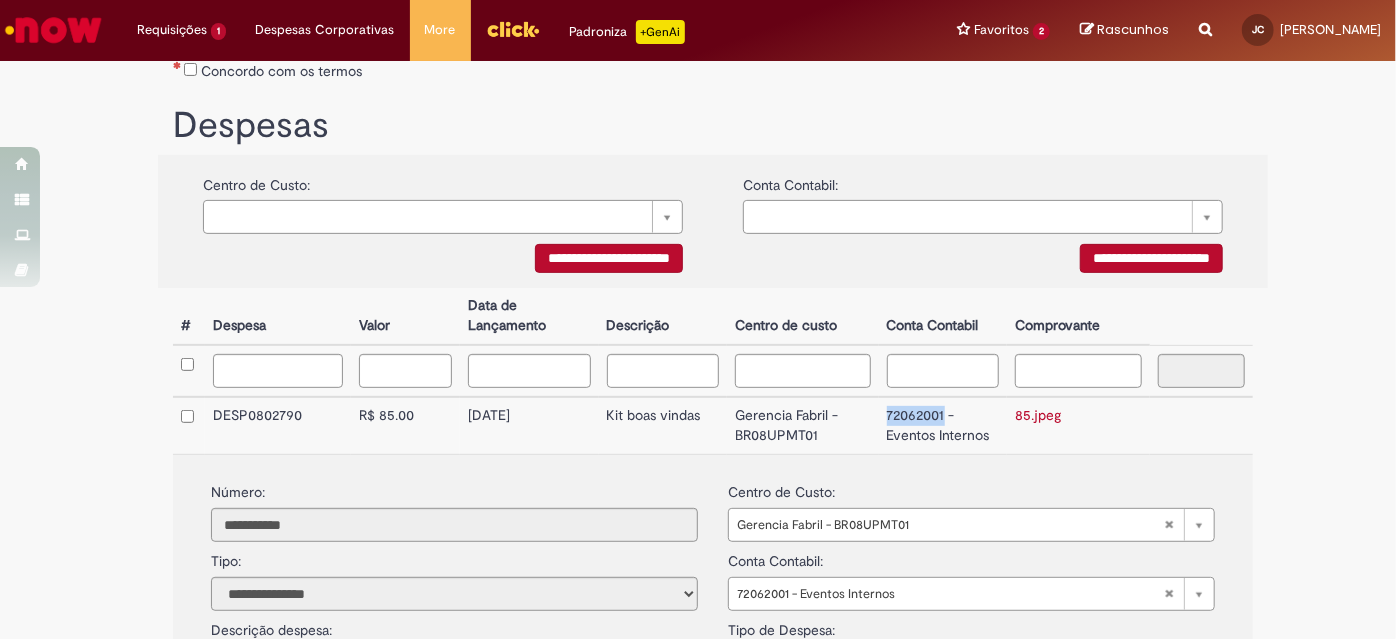 copy on "72062001" 